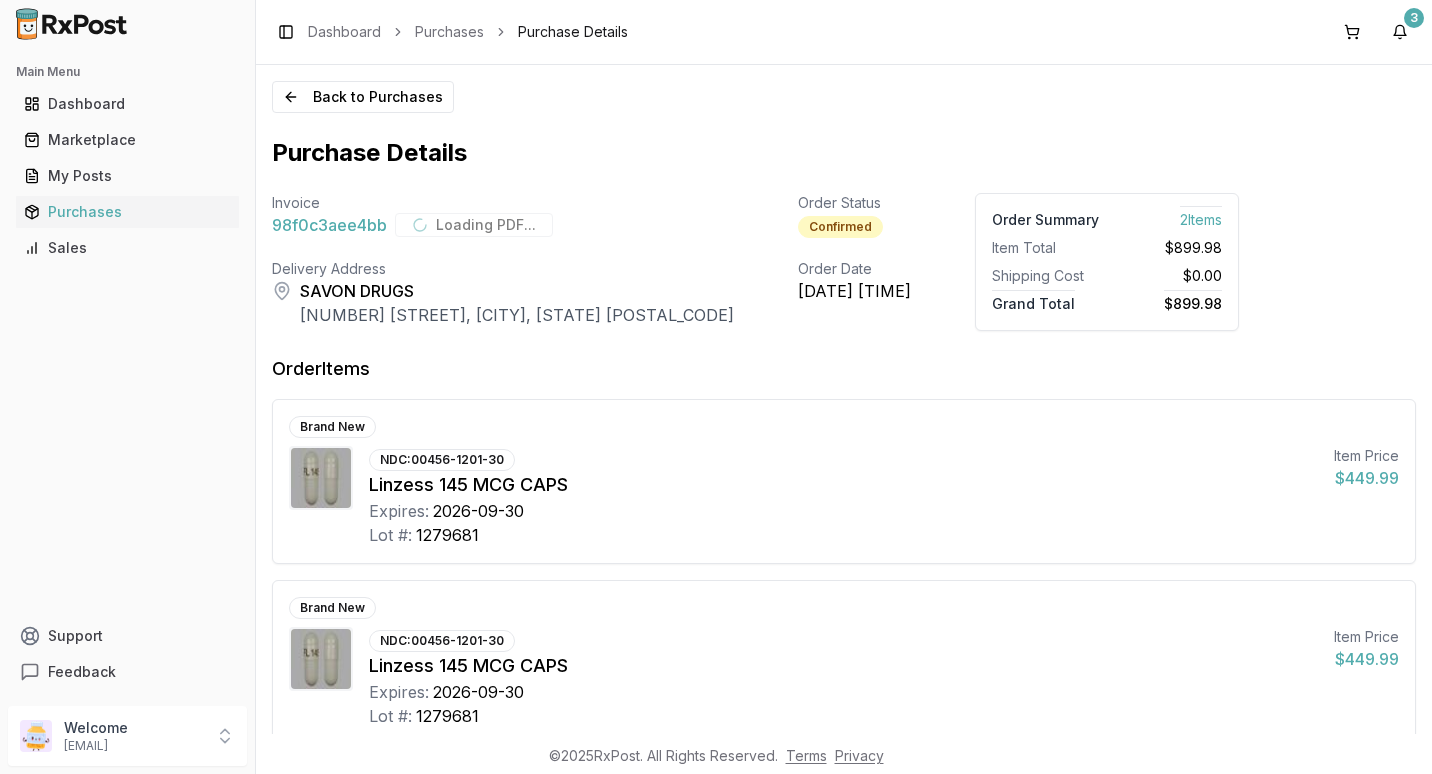 scroll, scrollTop: 0, scrollLeft: 0, axis: both 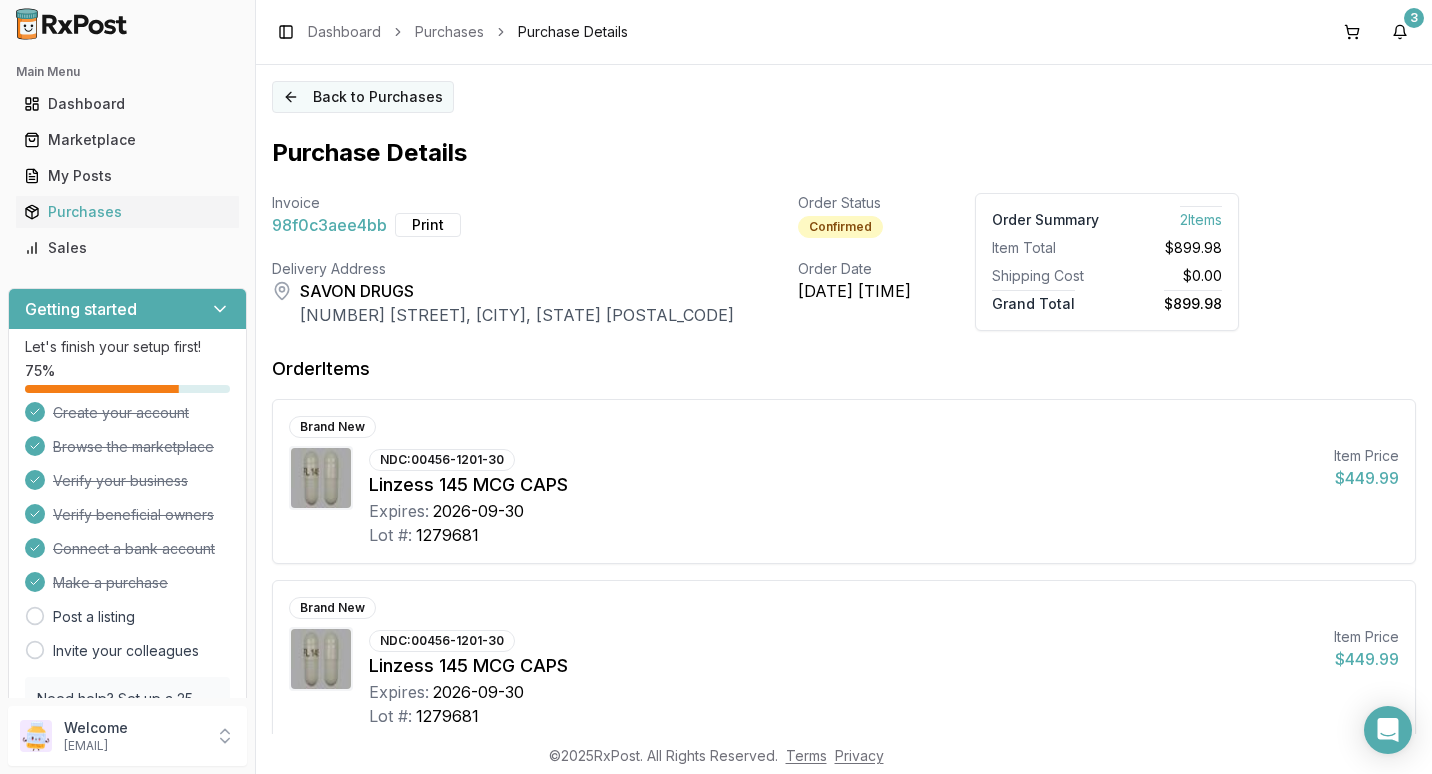 click on "Back to Purchases" at bounding box center (363, 97) 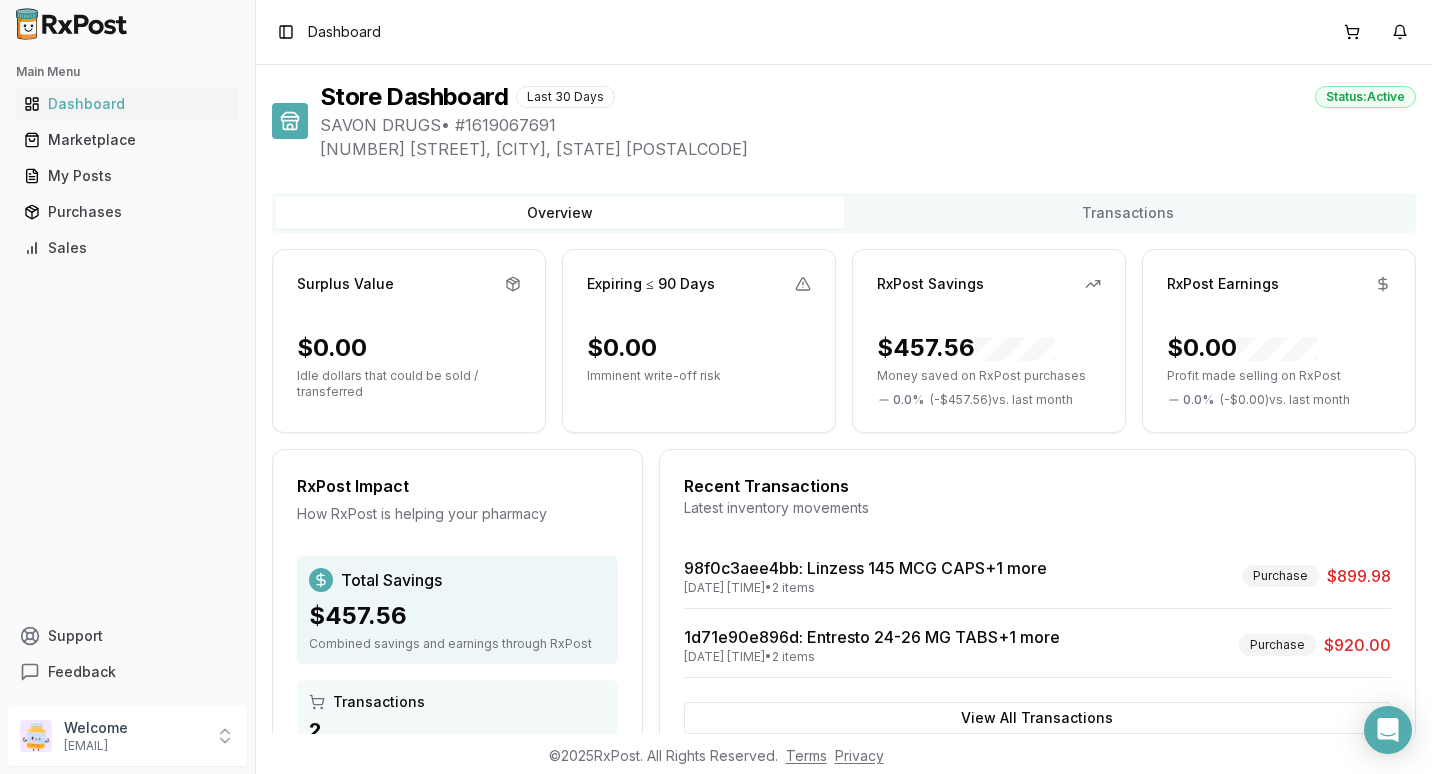 scroll, scrollTop: 0, scrollLeft: 0, axis: both 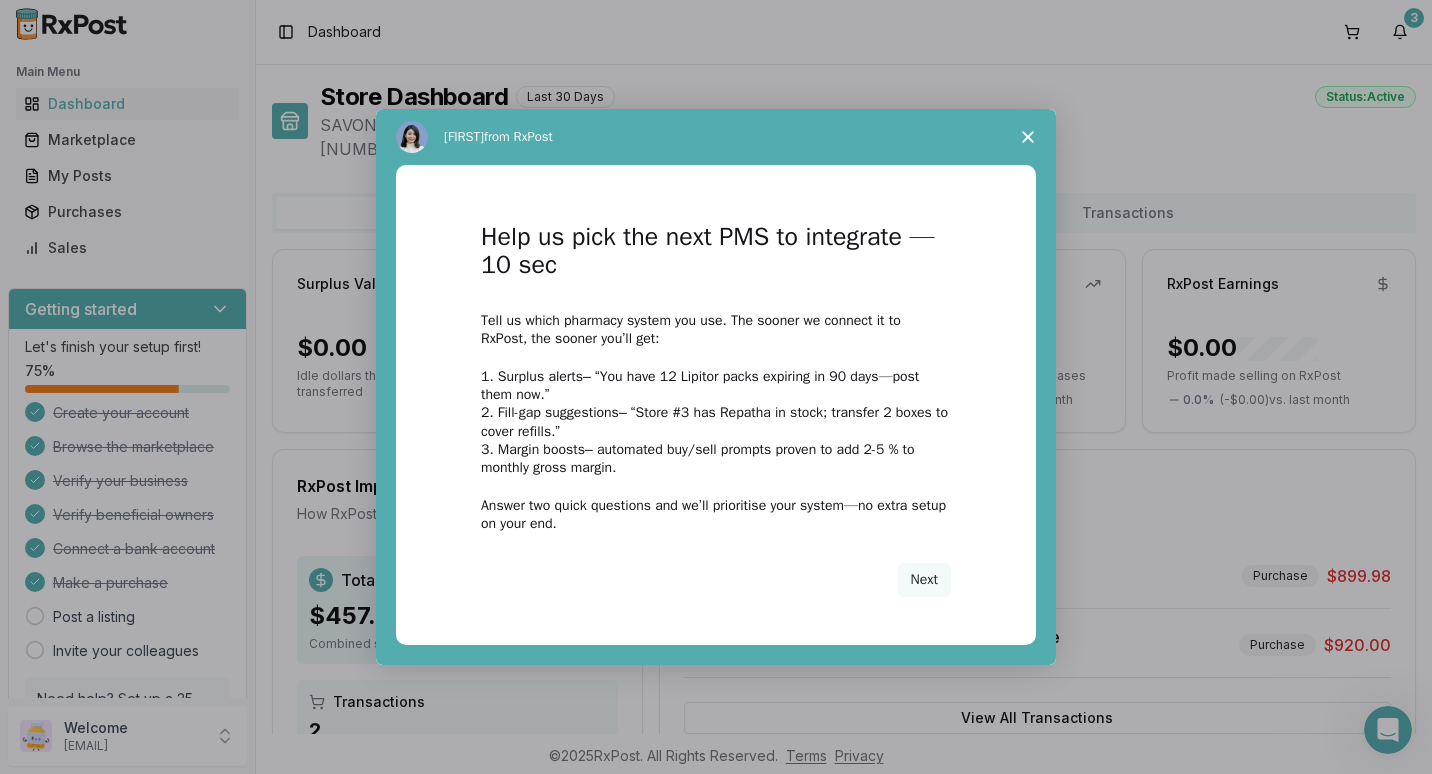 click 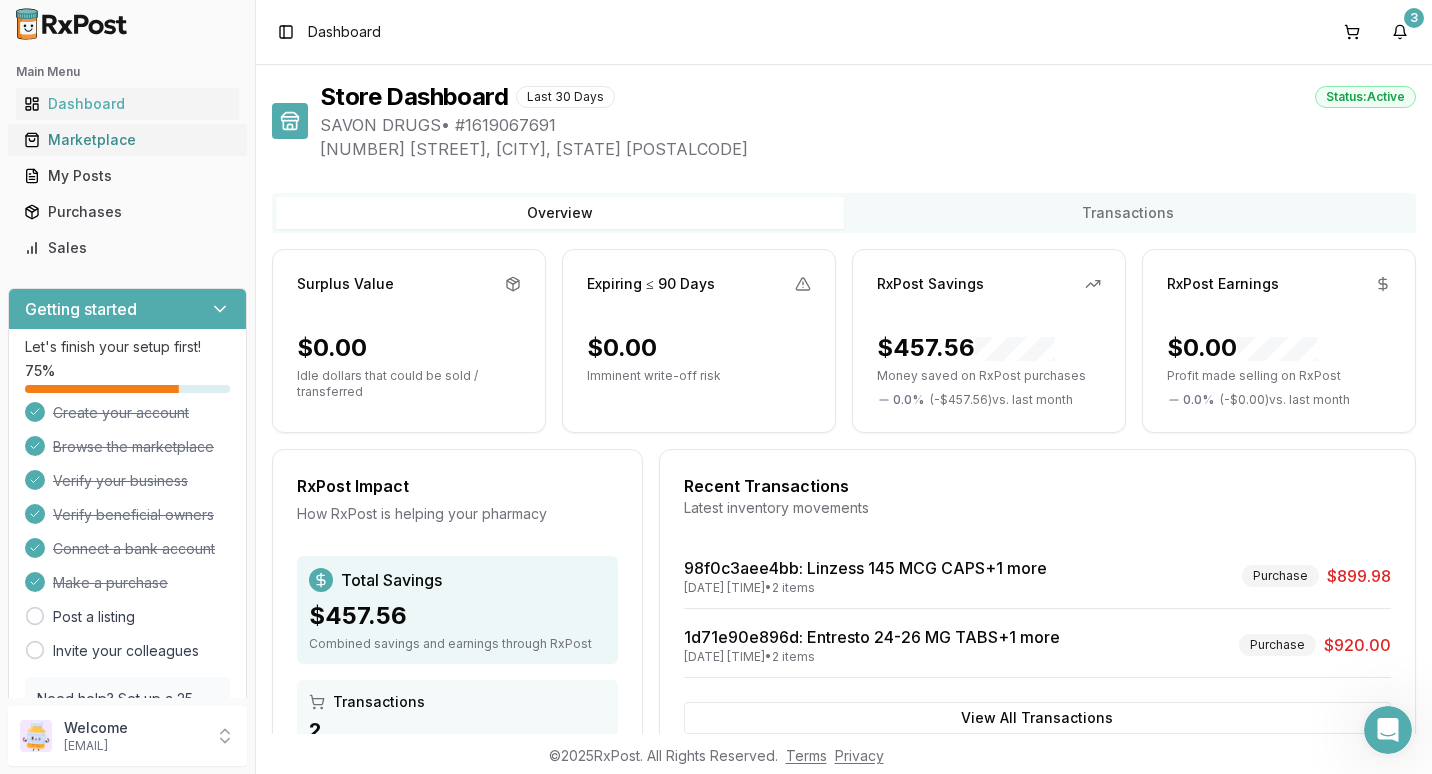 click on "Marketplace" at bounding box center [127, 140] 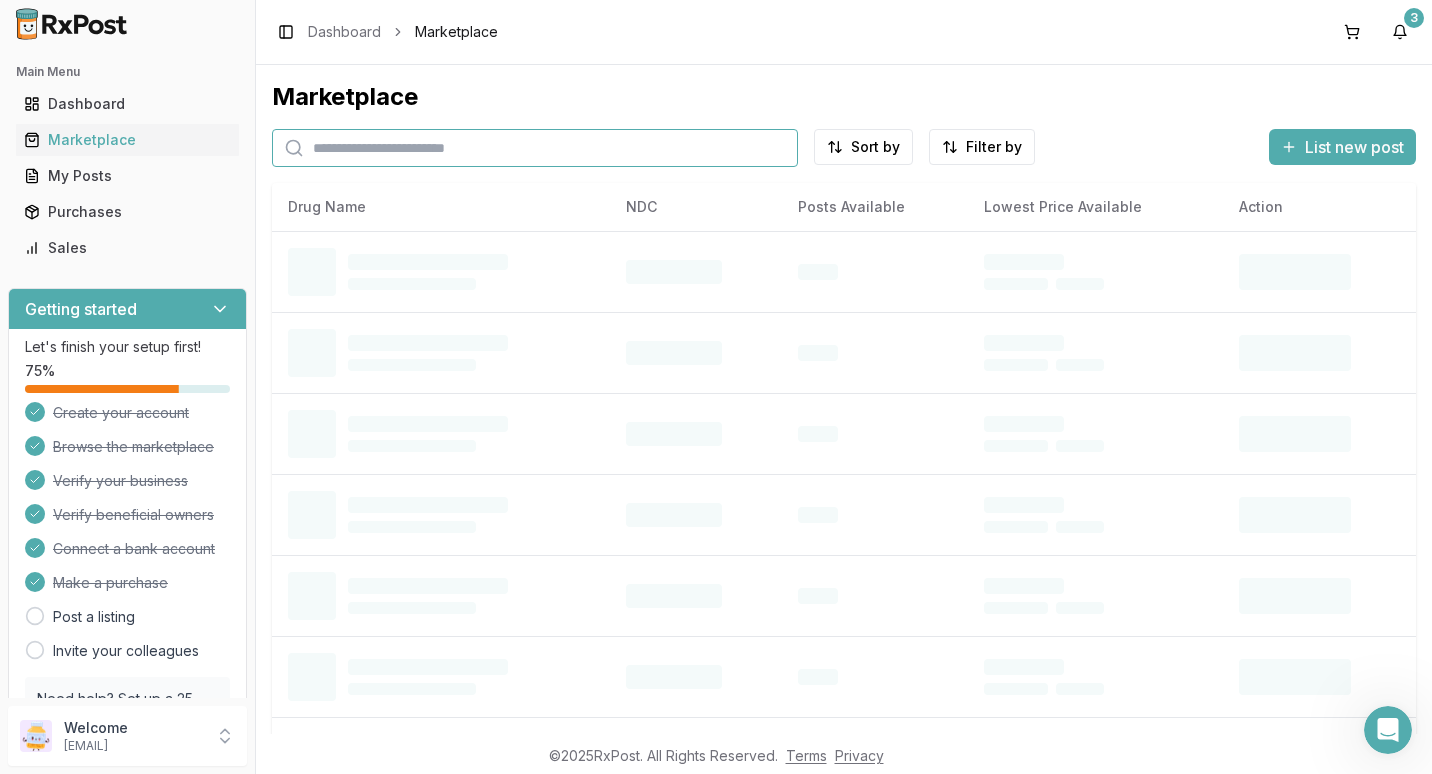 click at bounding box center [535, 148] 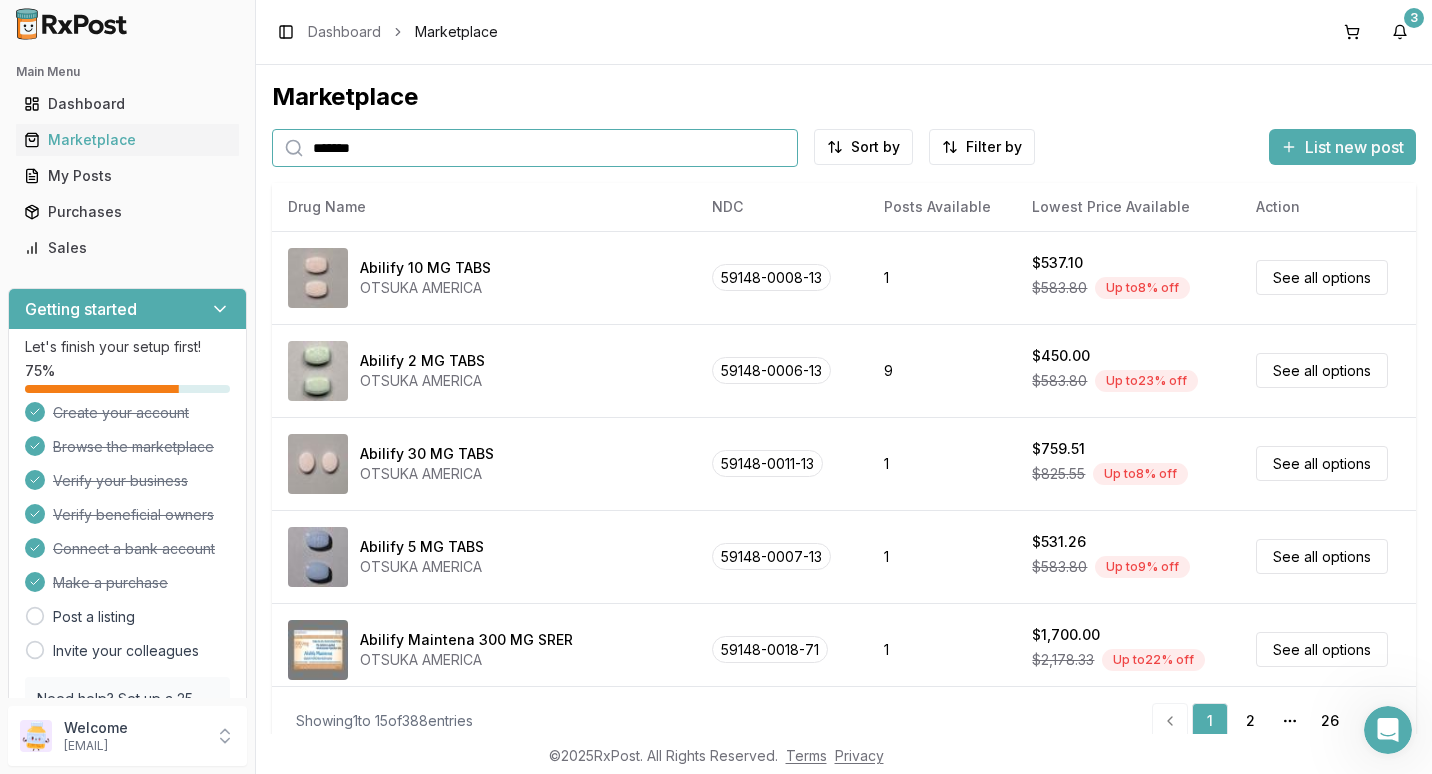 type on "*******" 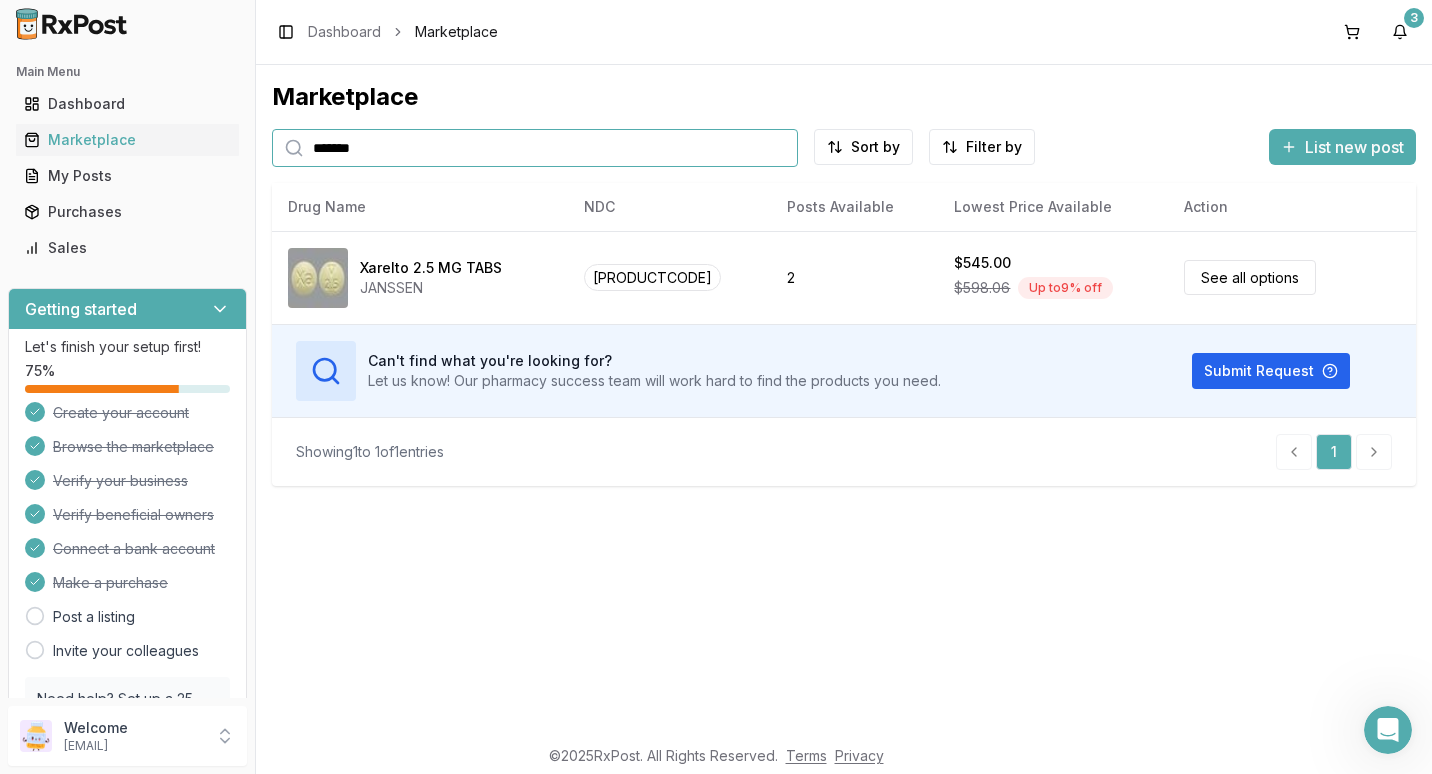 click on "*******" at bounding box center [535, 148] 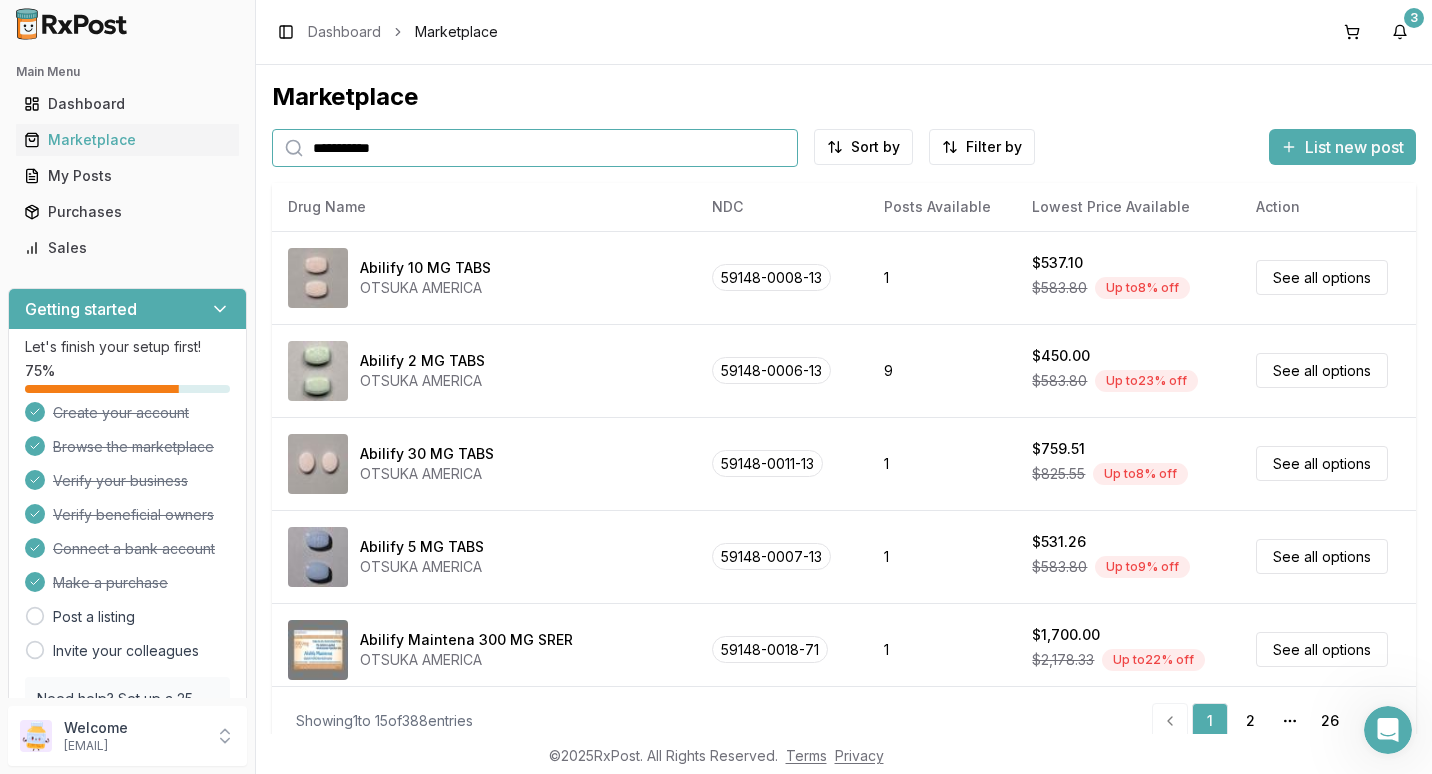 type on "**********" 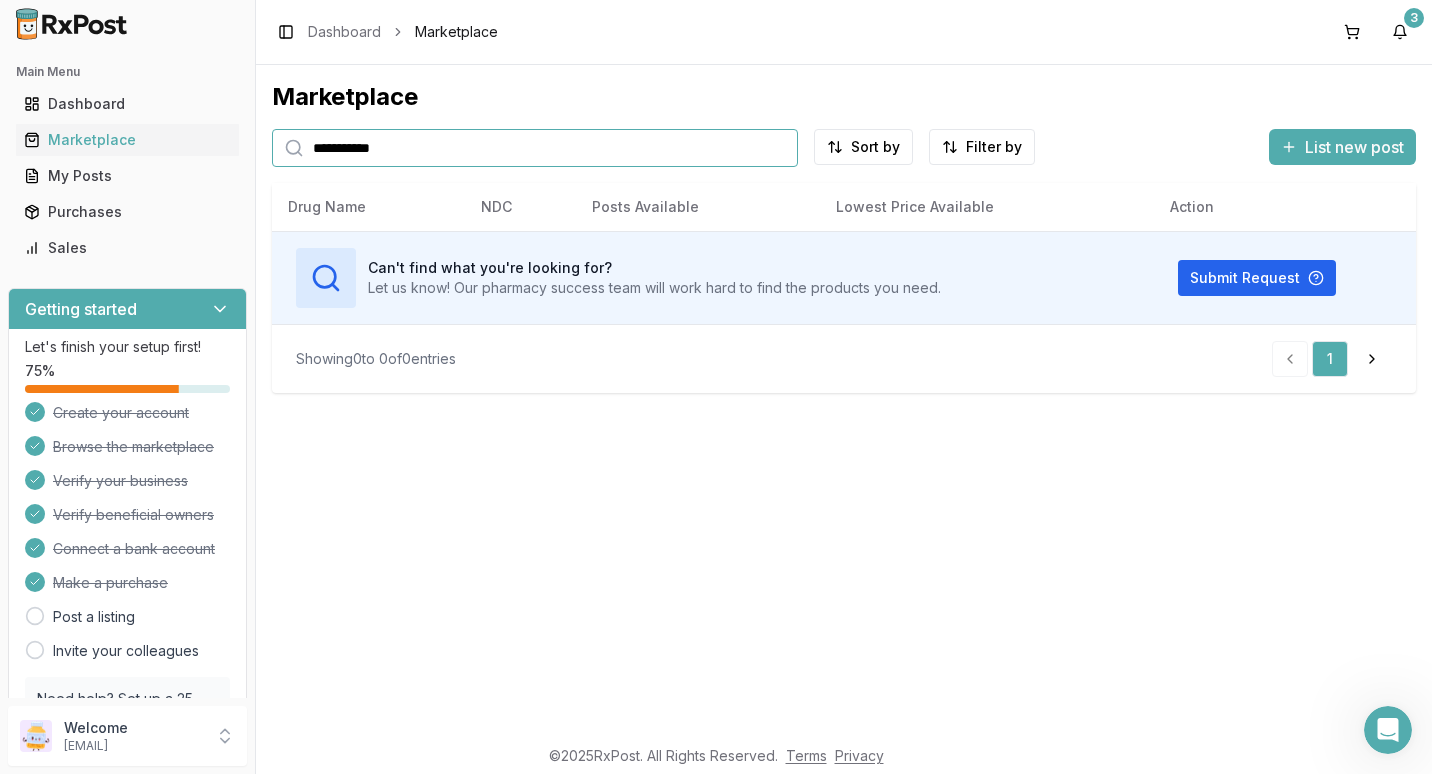 click on "**********" at bounding box center (535, 148) 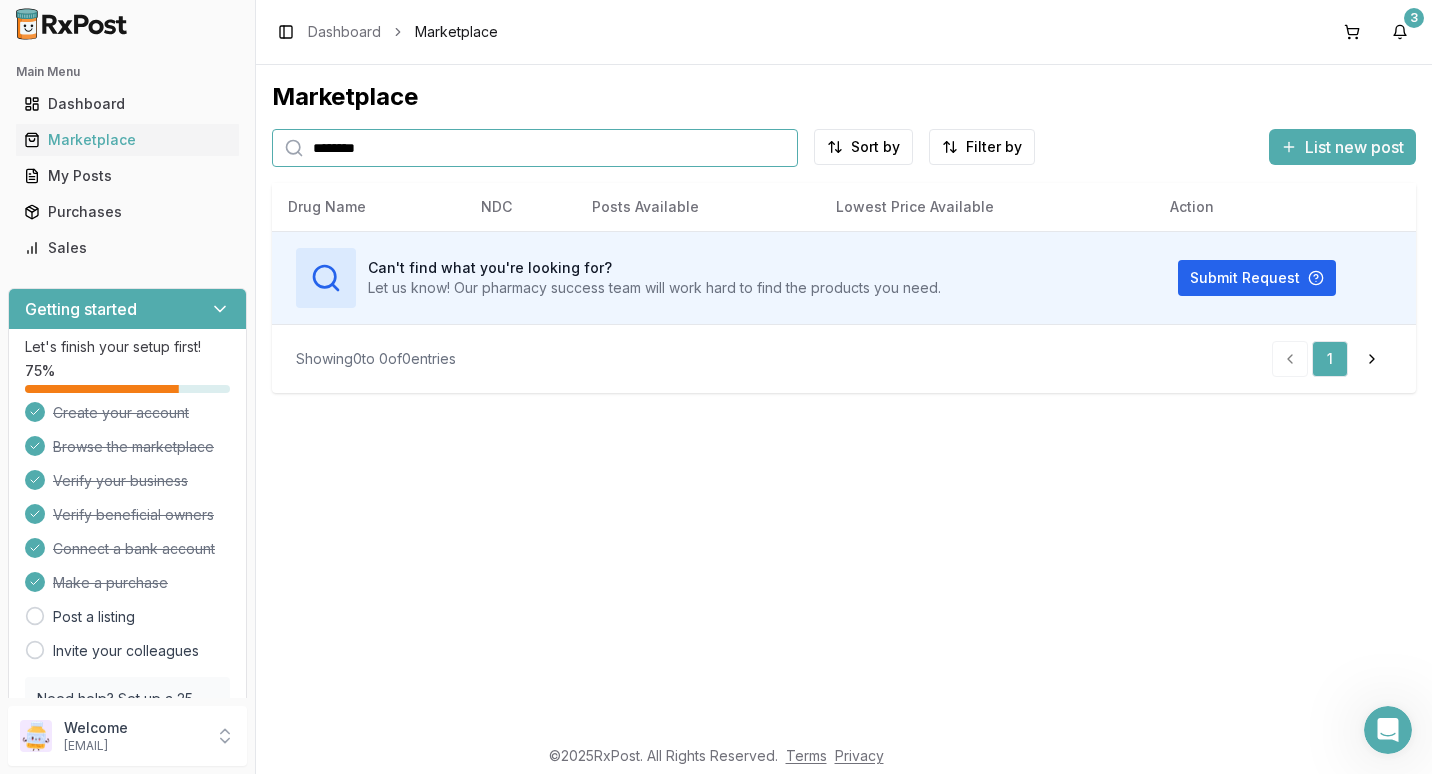 type on "********" 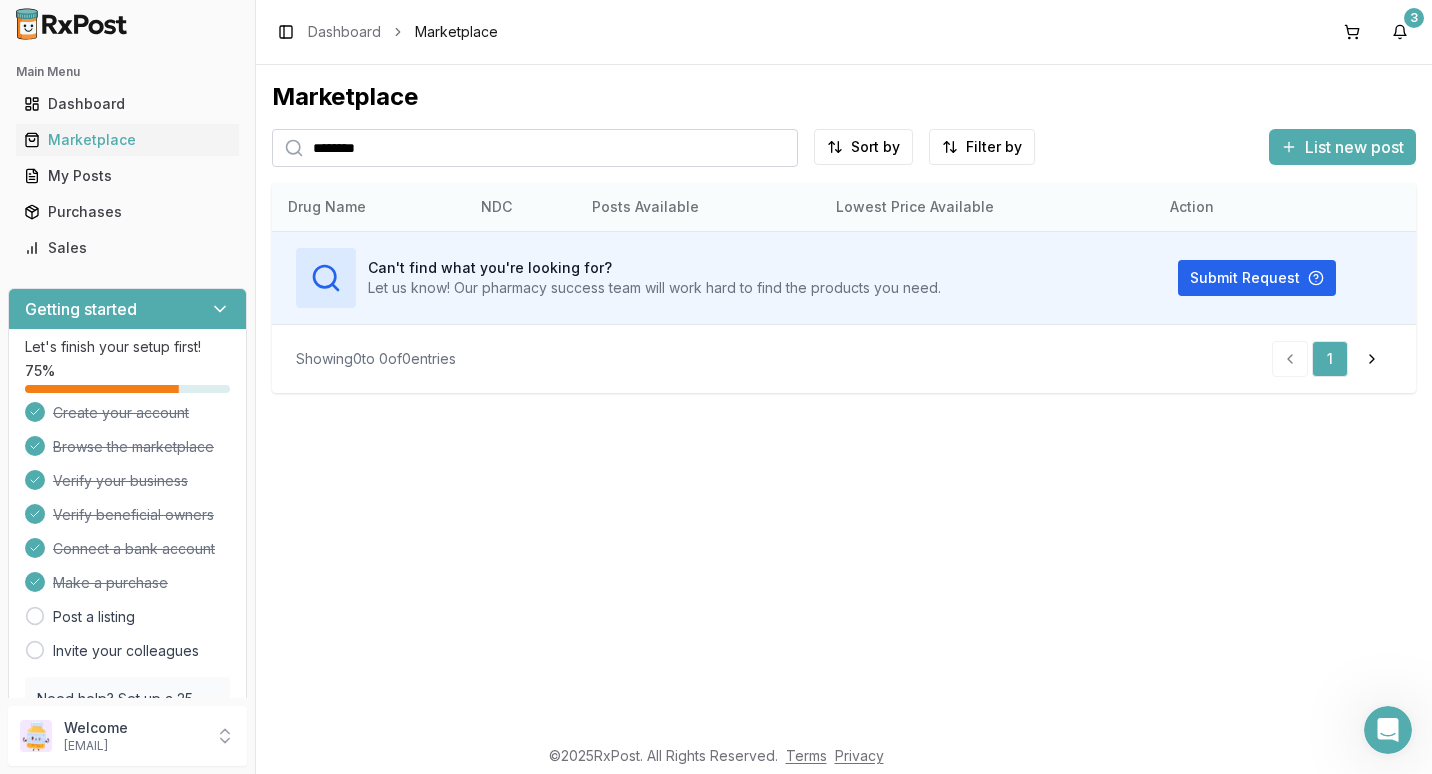 click on "Posts Available" at bounding box center [698, 207] 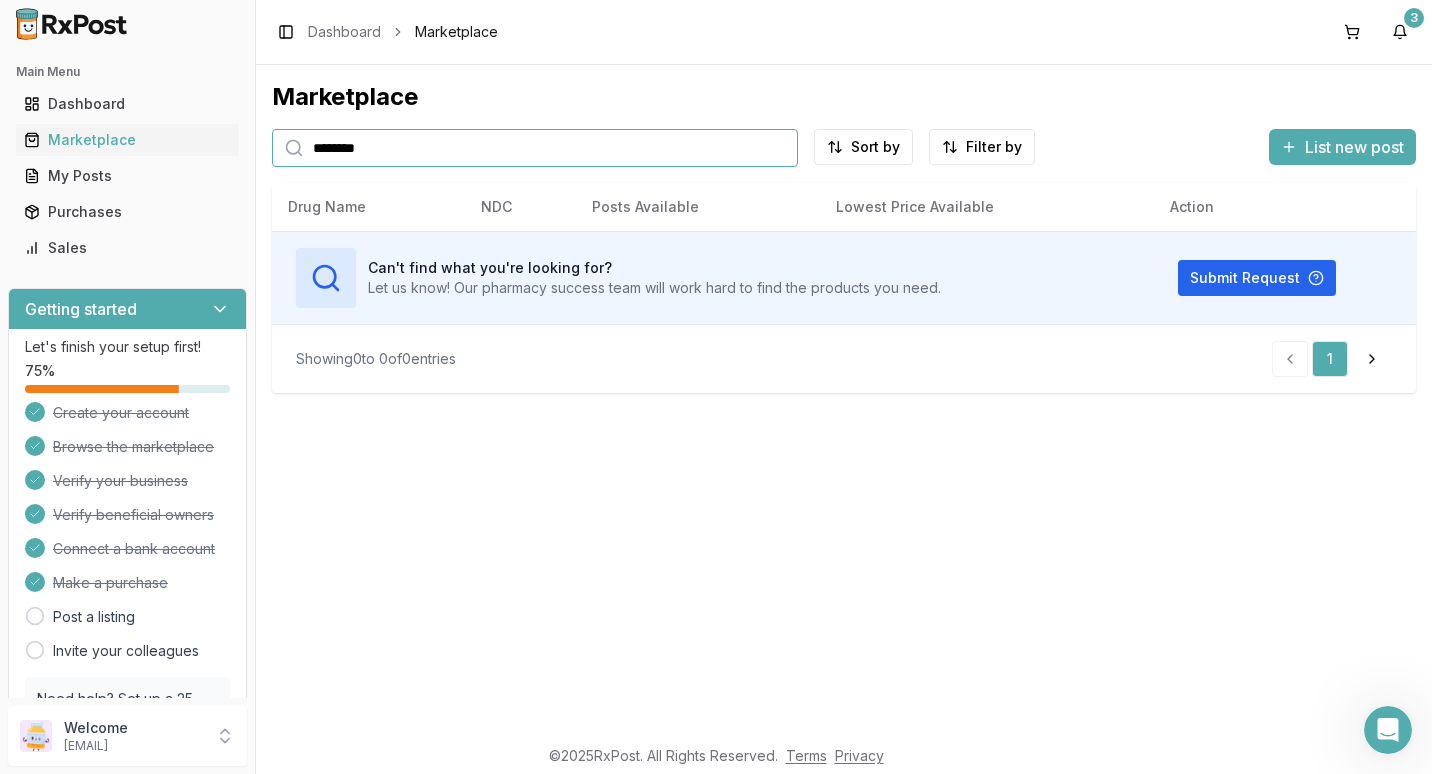 click on "********" at bounding box center [535, 148] 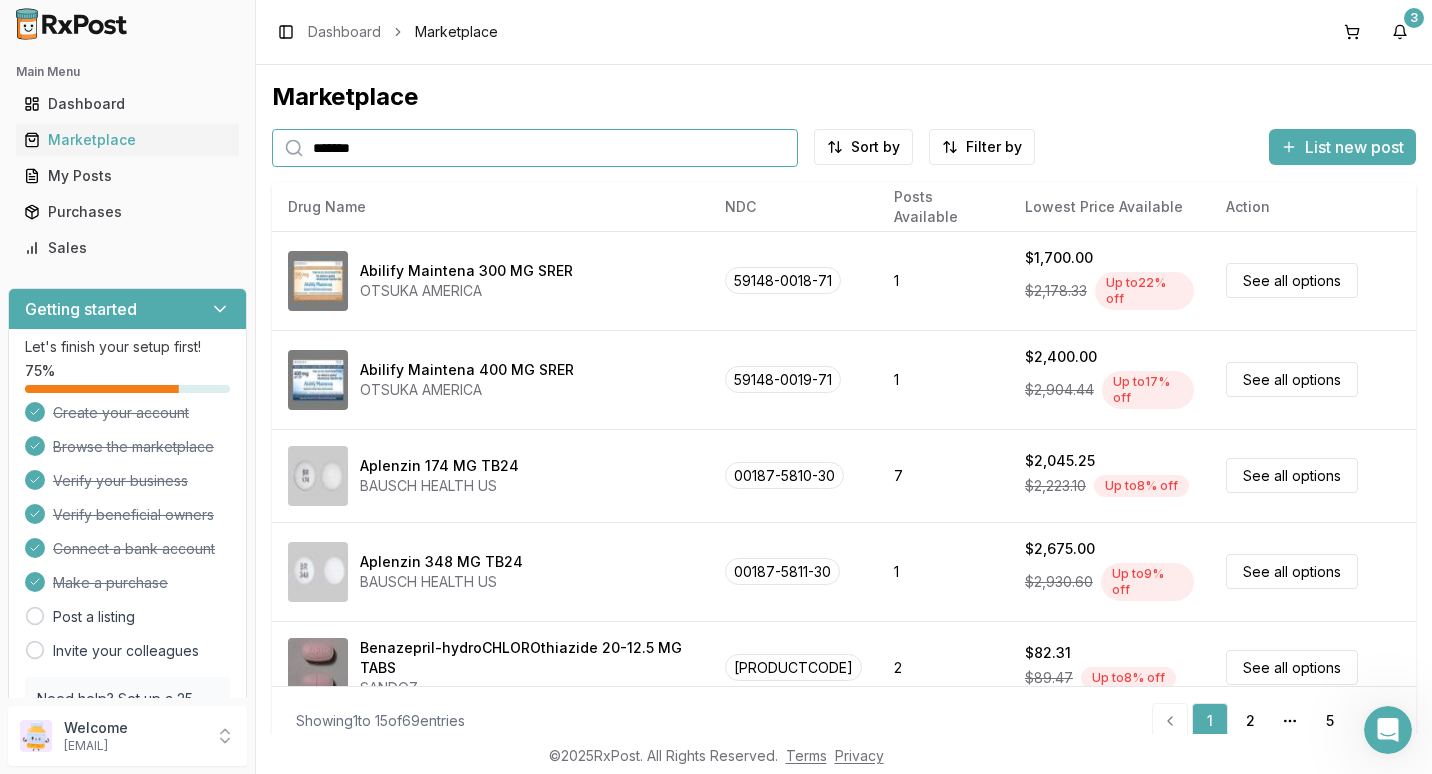 type on "********" 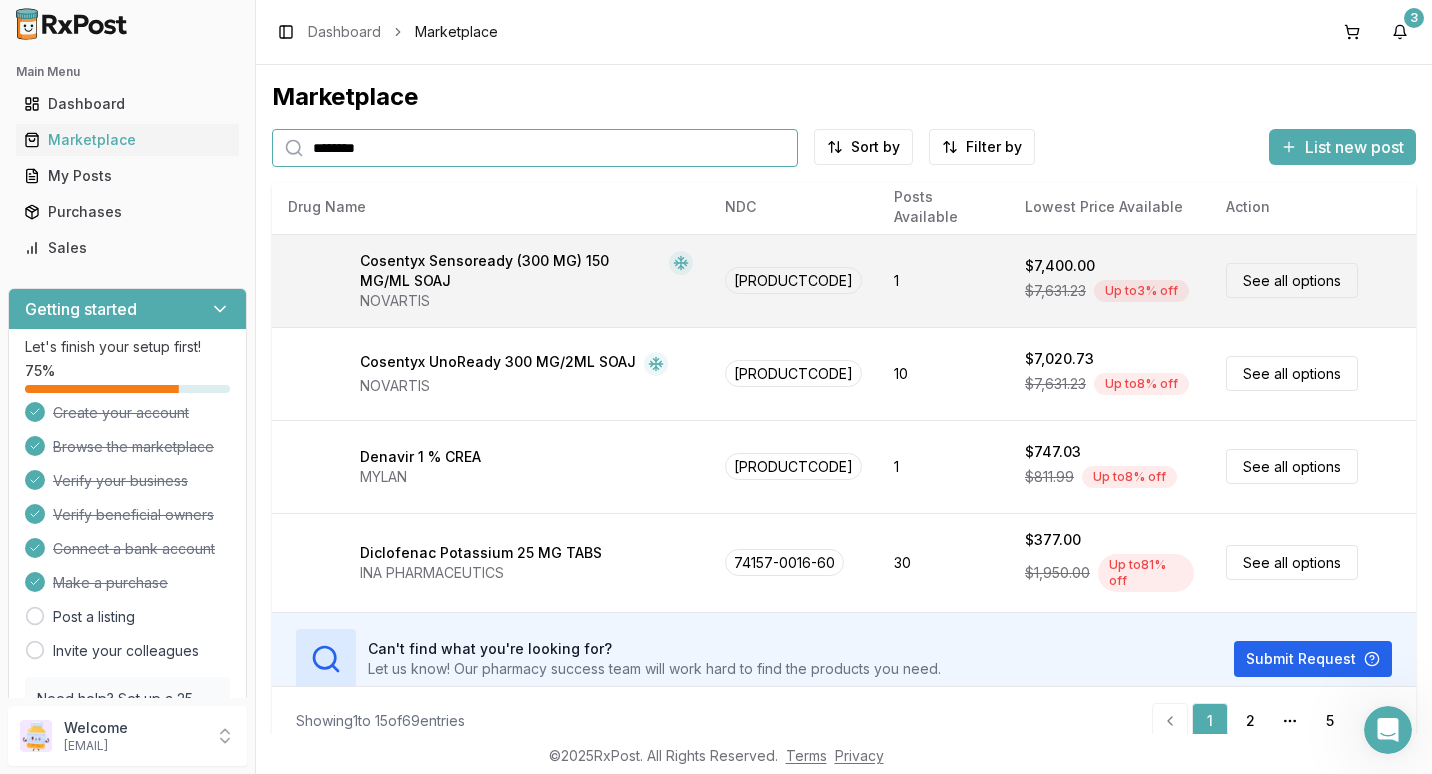 scroll, scrollTop: 1057, scrollLeft: 0, axis: vertical 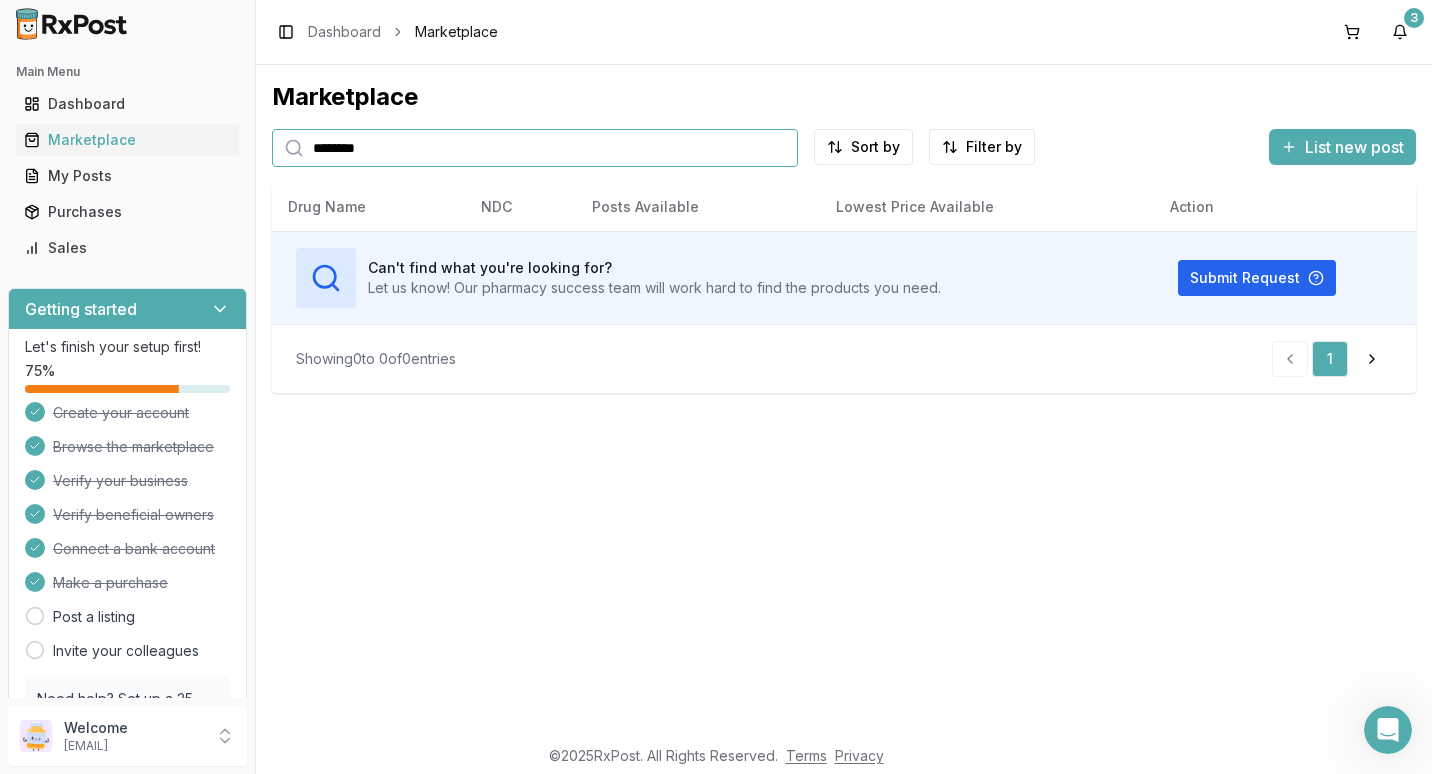 click on "********" at bounding box center (535, 148) 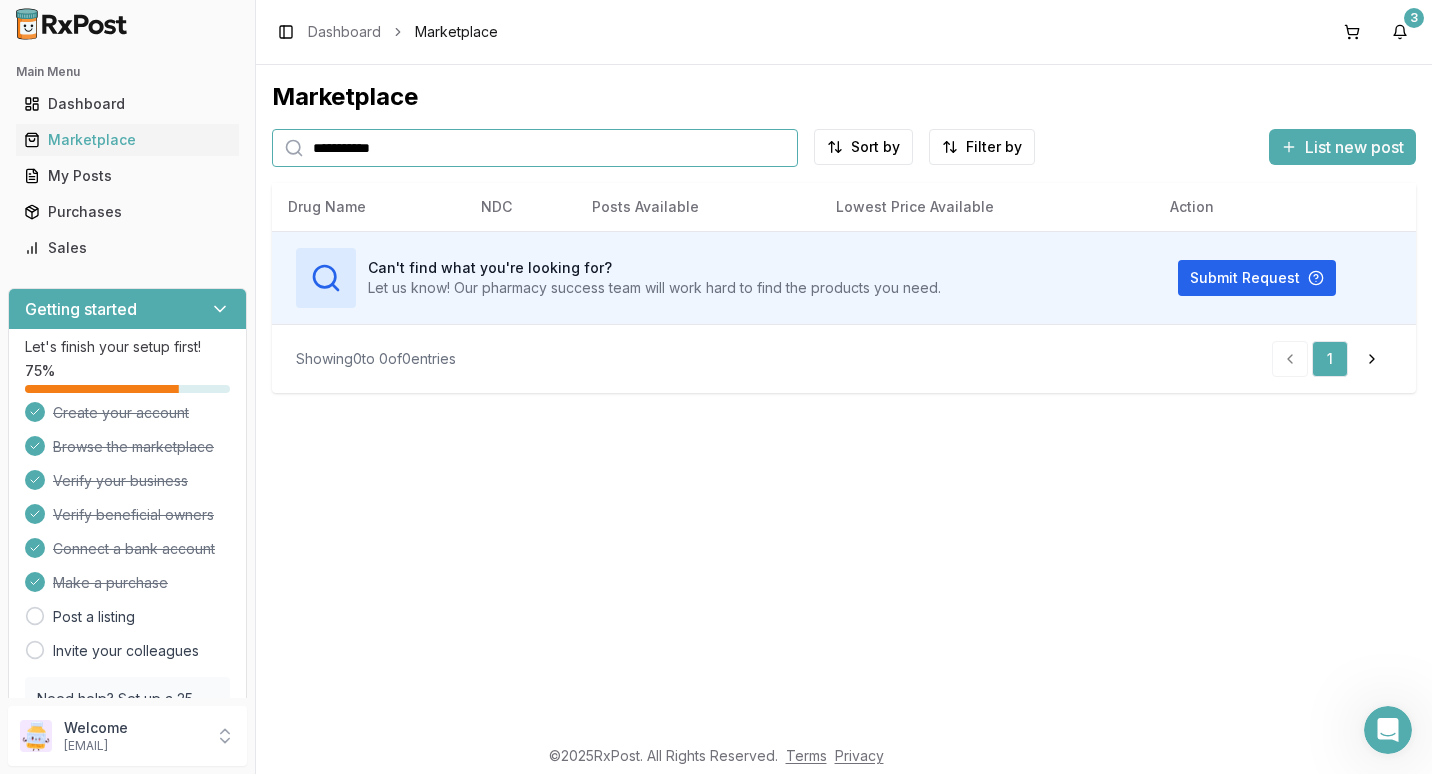 type on "**********" 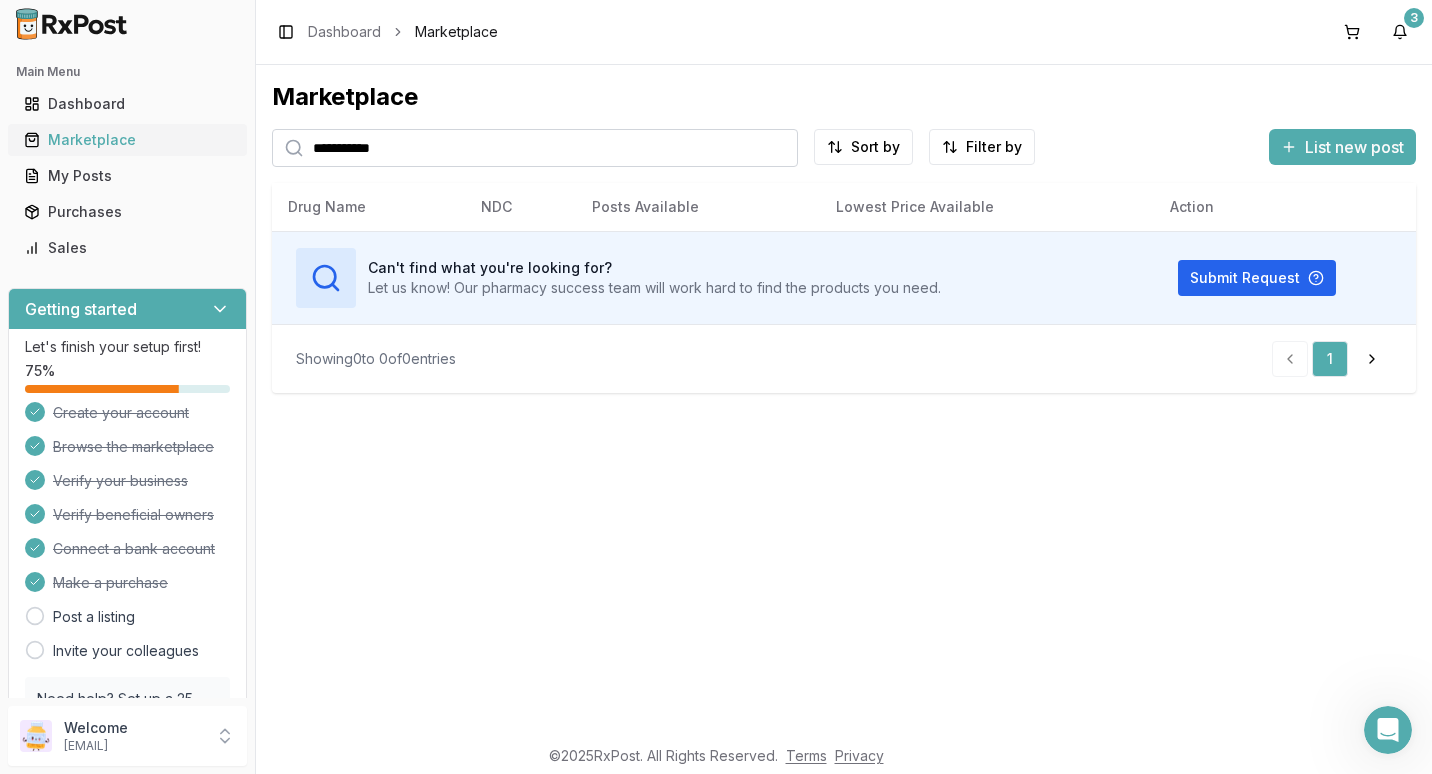 click on "Marketplace" at bounding box center (127, 140) 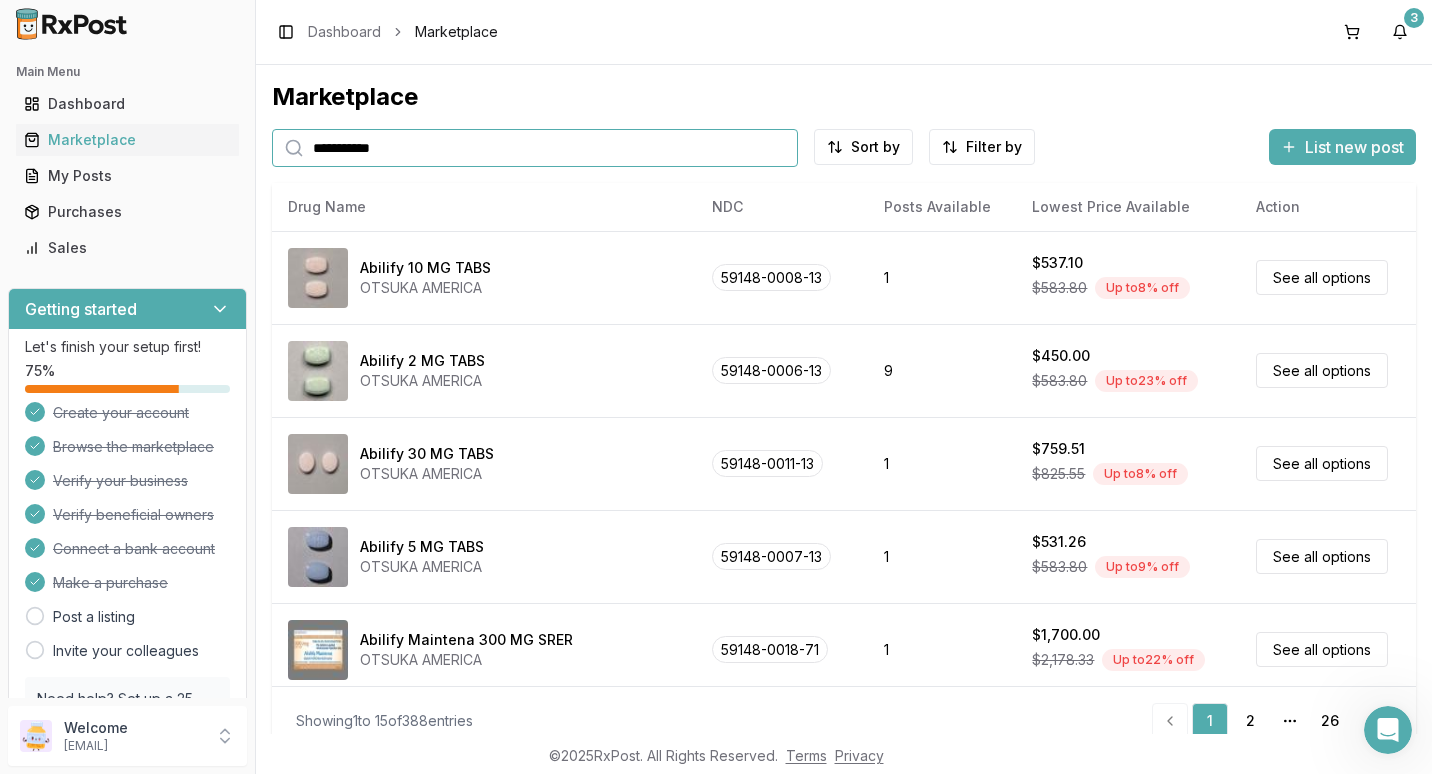click on "**********" at bounding box center [535, 148] 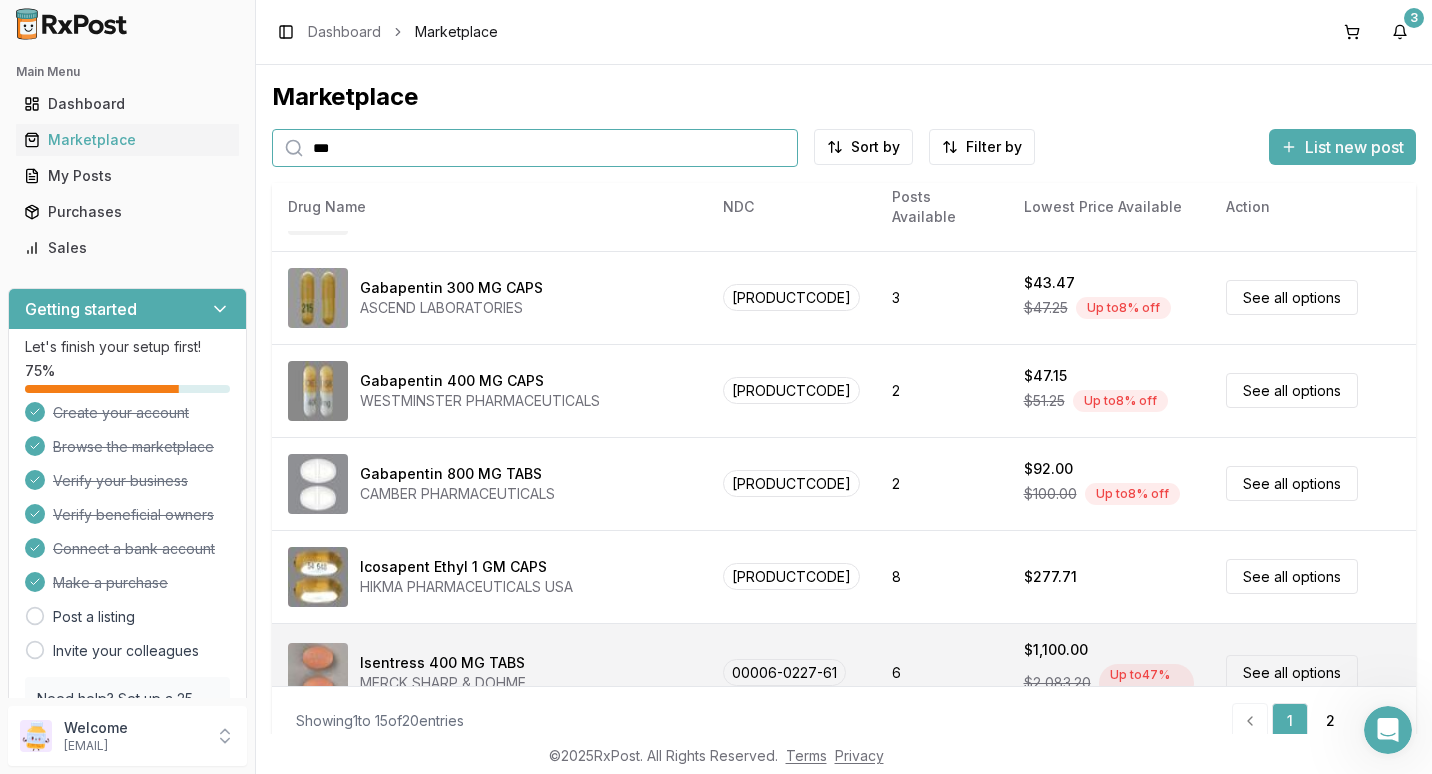 scroll, scrollTop: 1063, scrollLeft: 0, axis: vertical 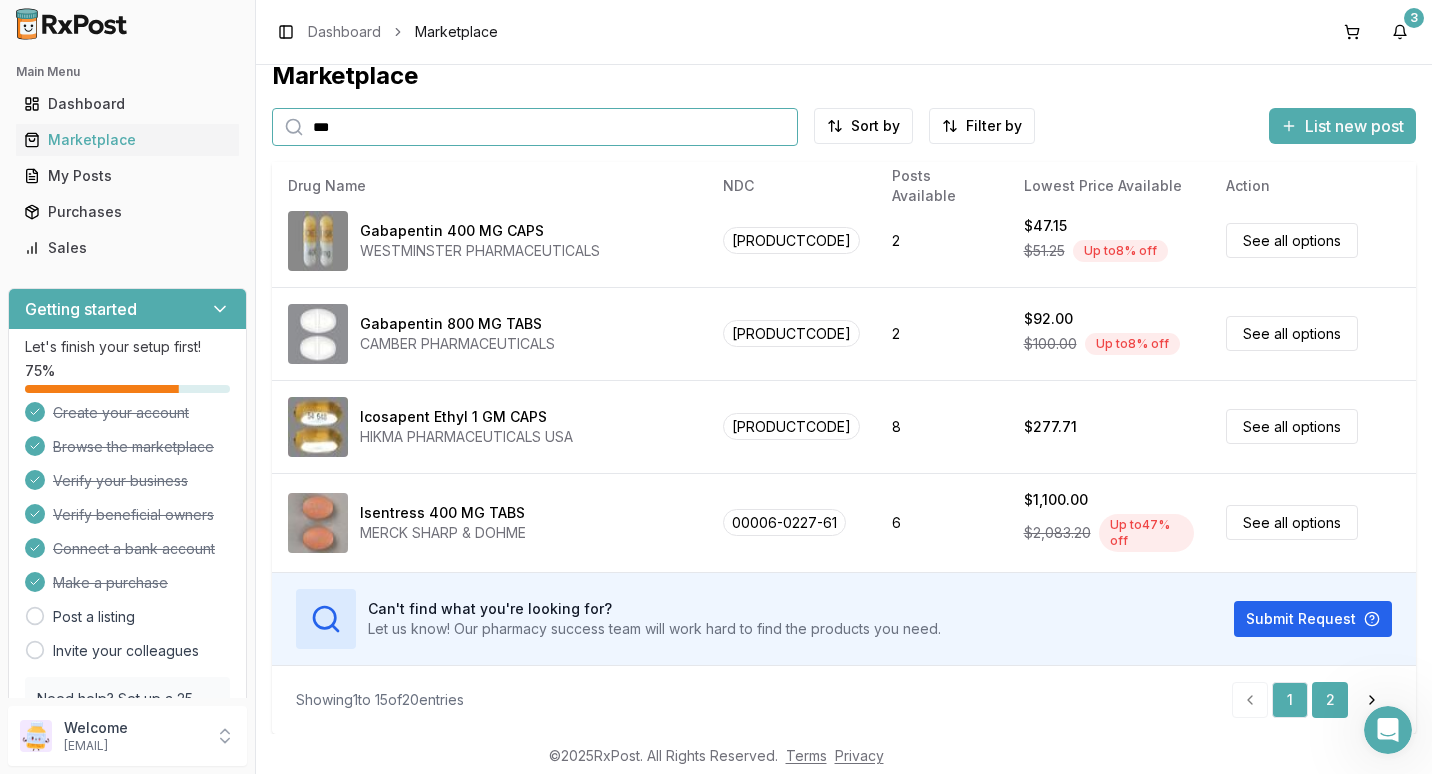 type on "***" 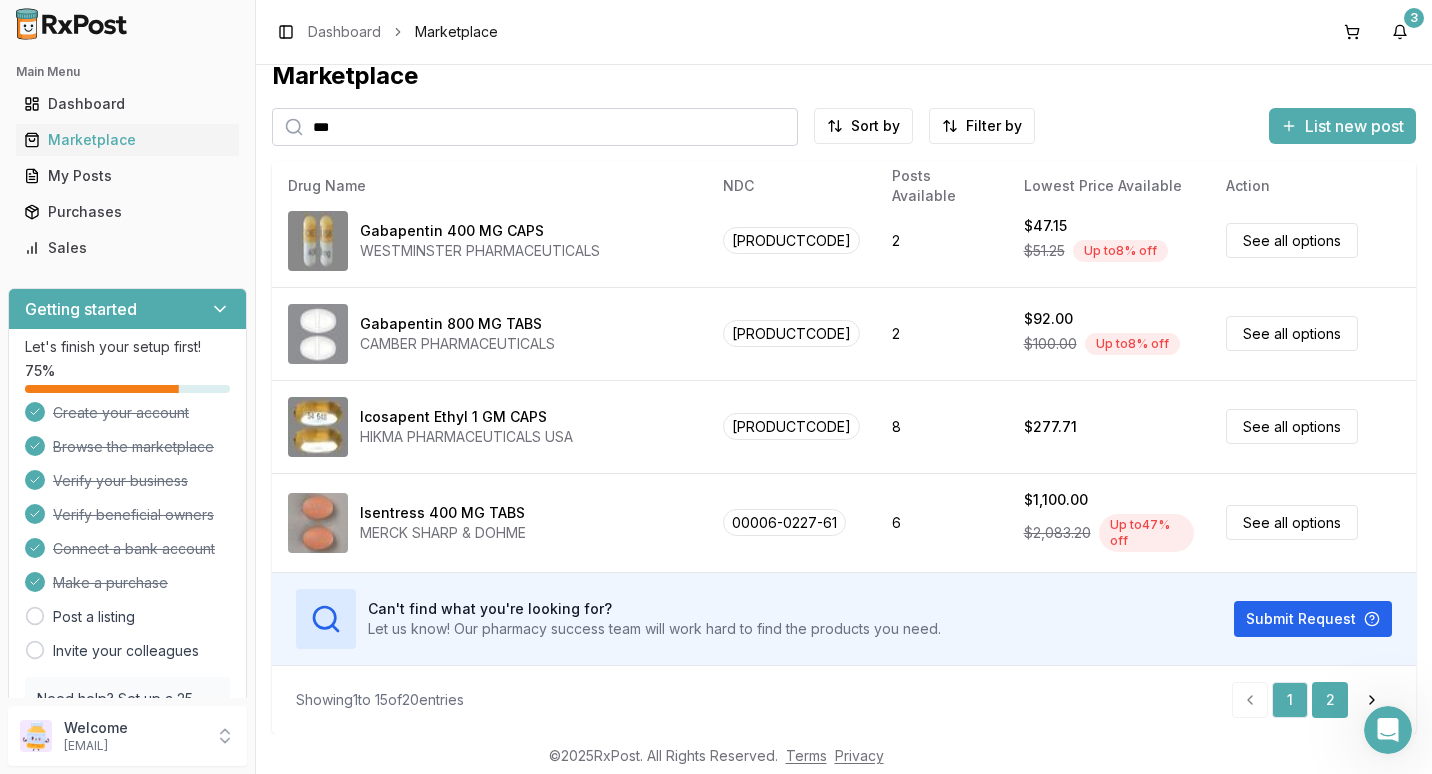 click on "2" at bounding box center (1330, 700) 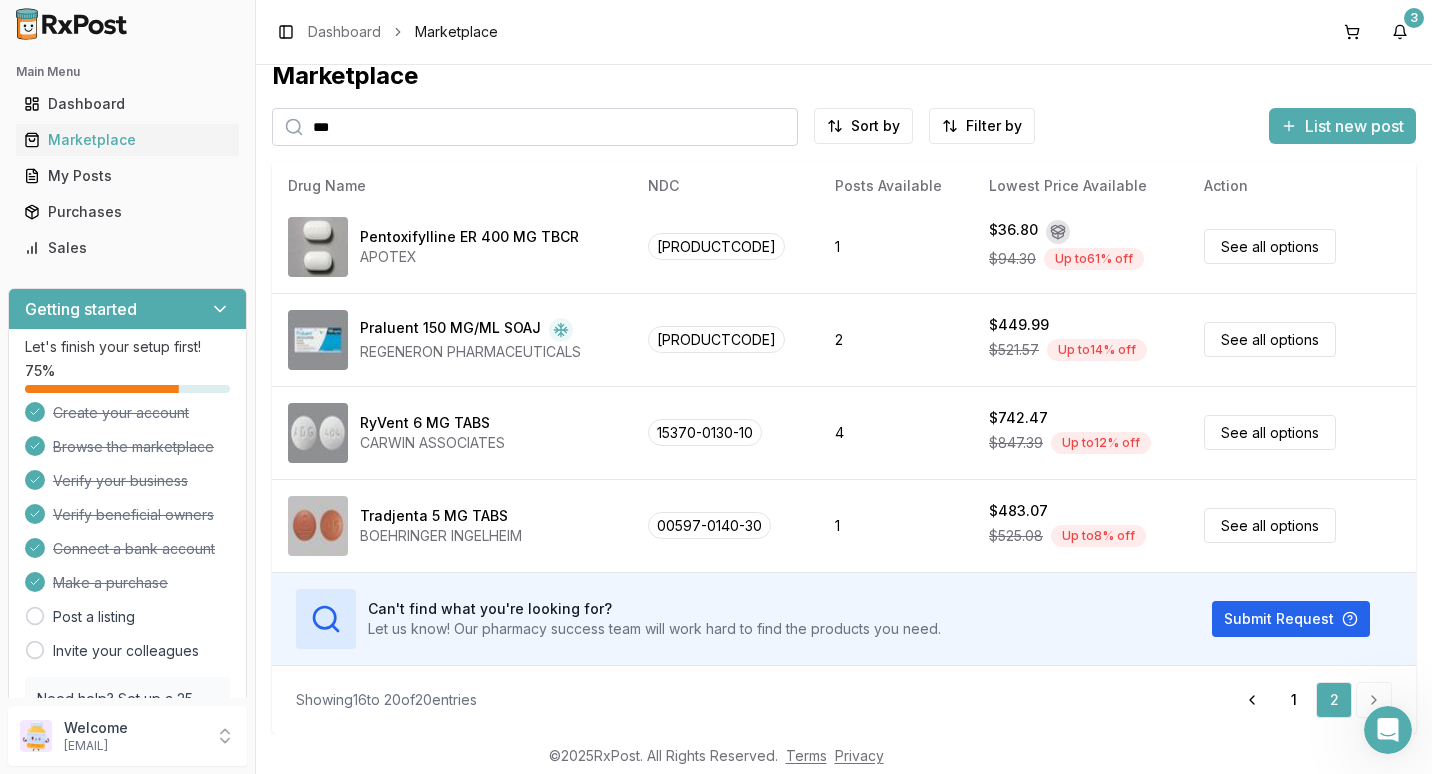 scroll, scrollTop: 103, scrollLeft: 0, axis: vertical 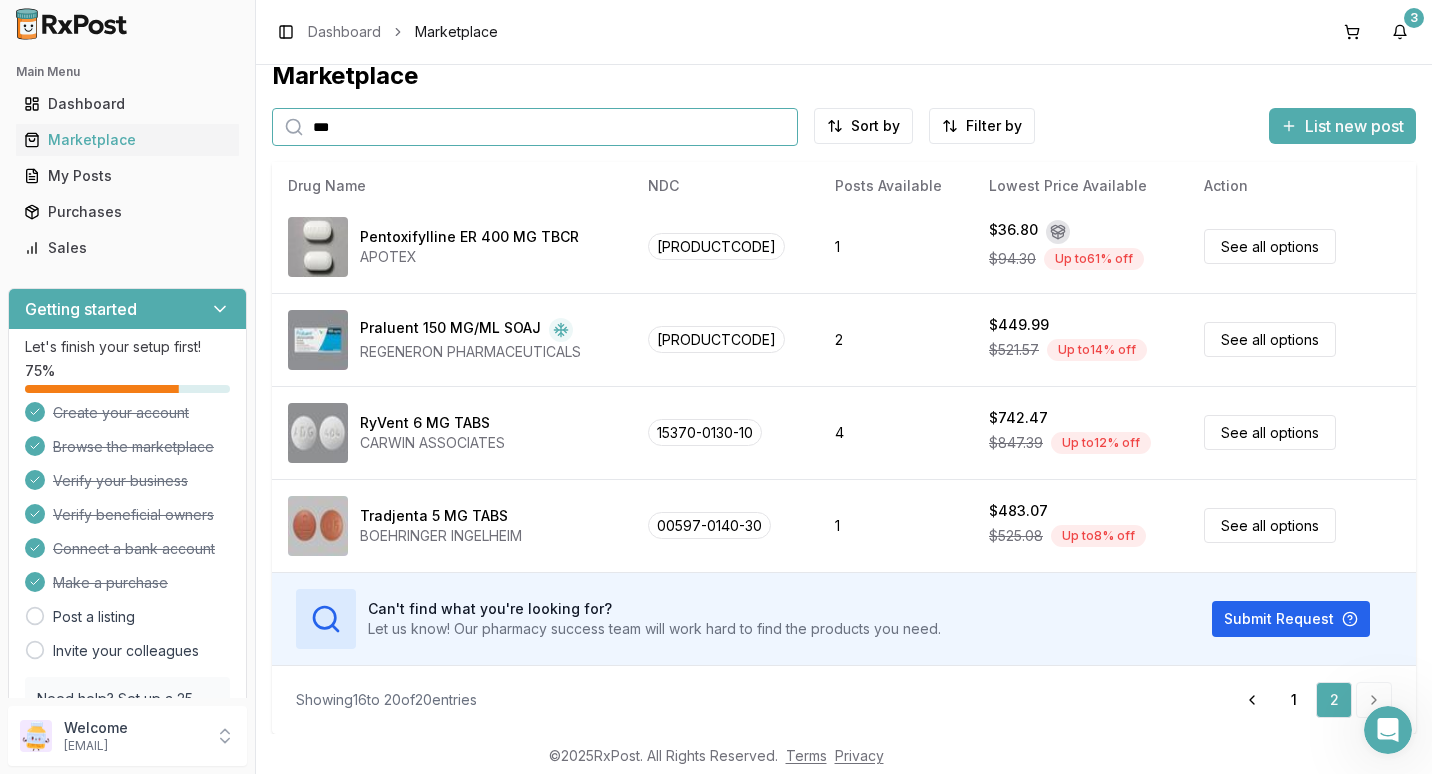 click on "***" at bounding box center (535, 127) 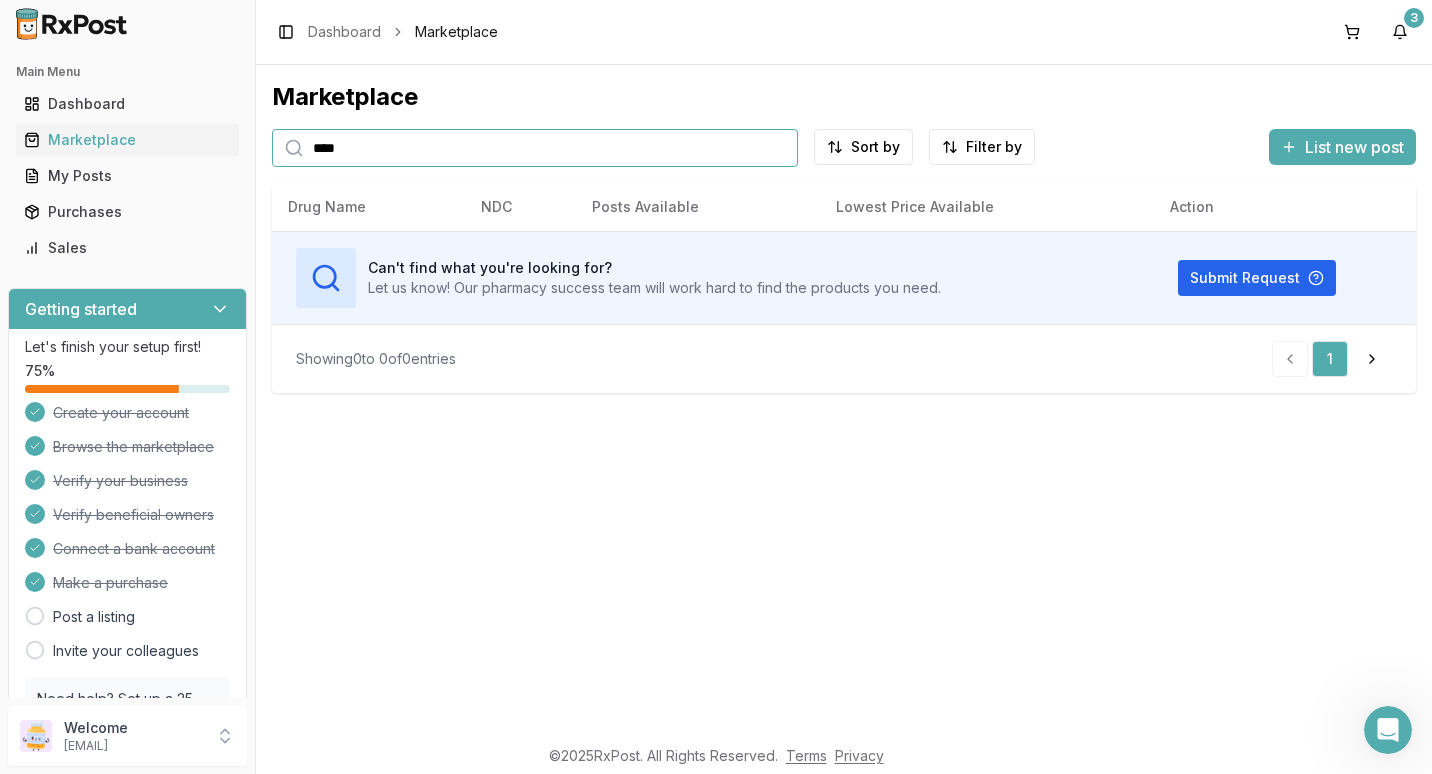 scroll, scrollTop: 0, scrollLeft: 0, axis: both 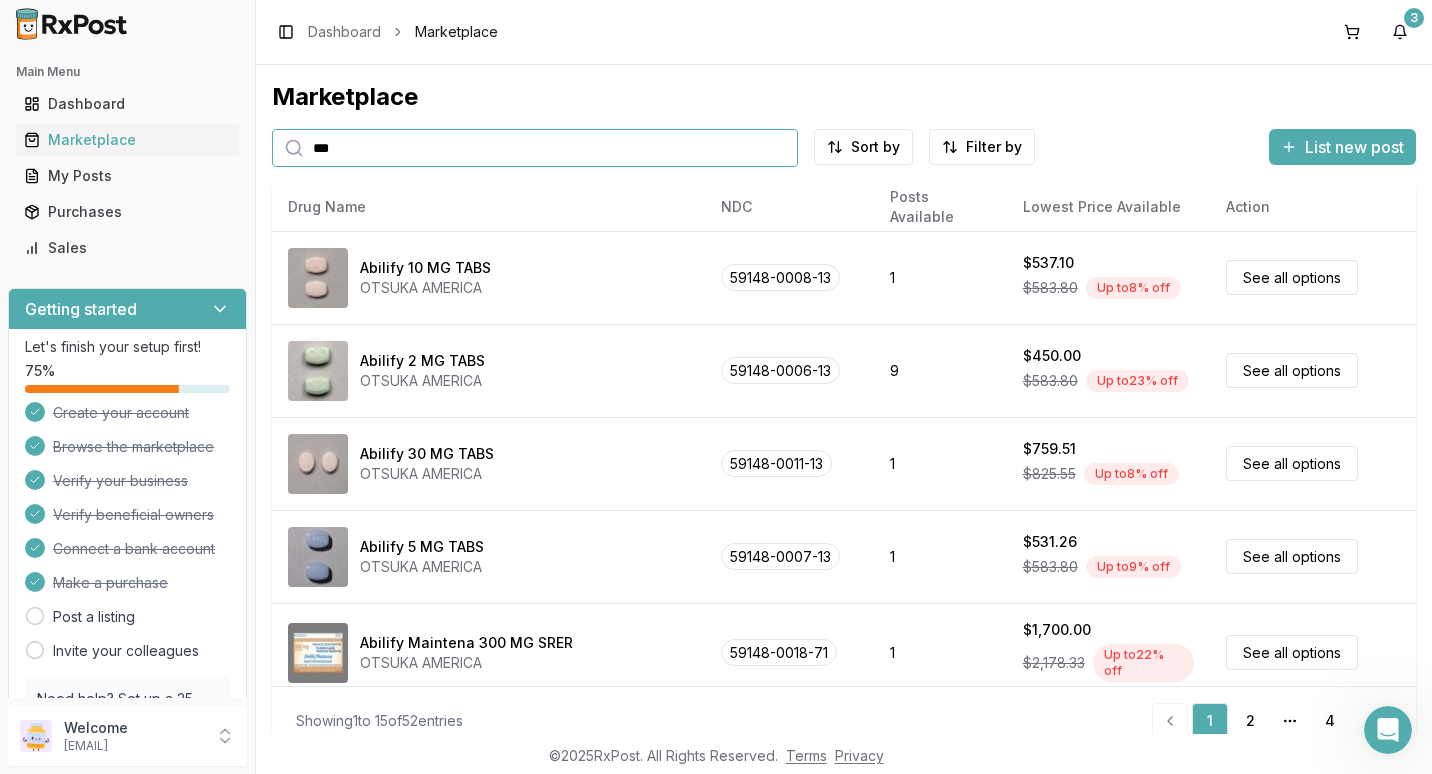 type on "****" 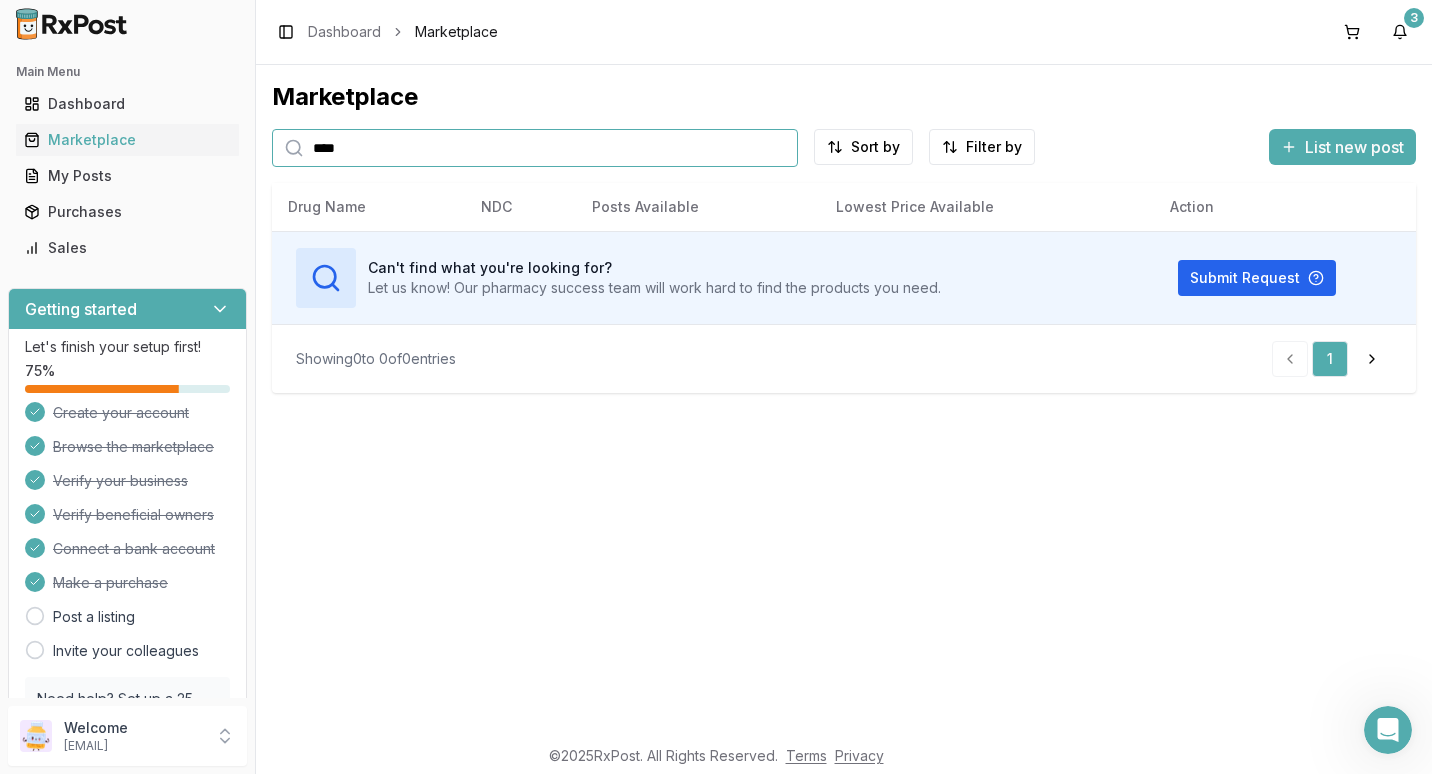 click on "****" at bounding box center (535, 148) 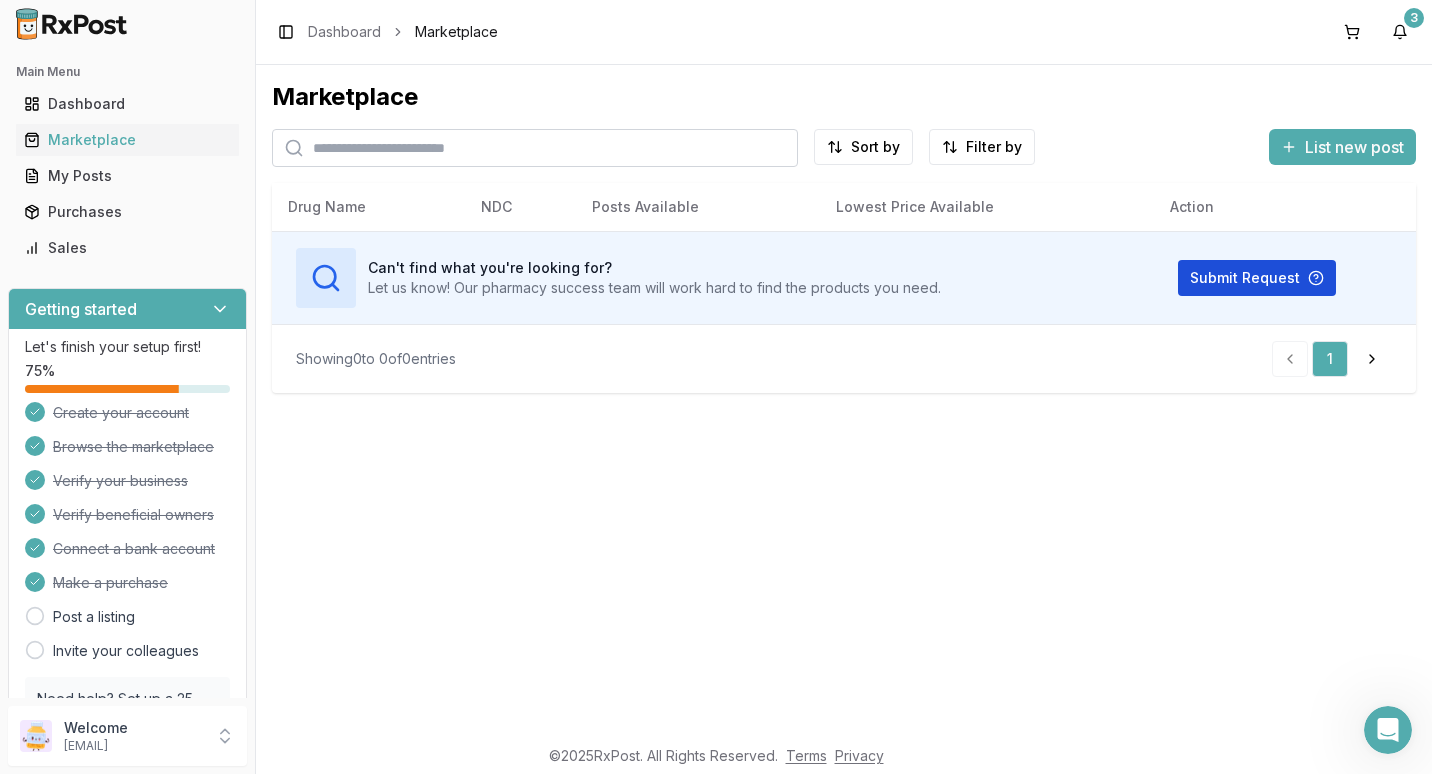 click on "Submit Request" at bounding box center [1257, 278] 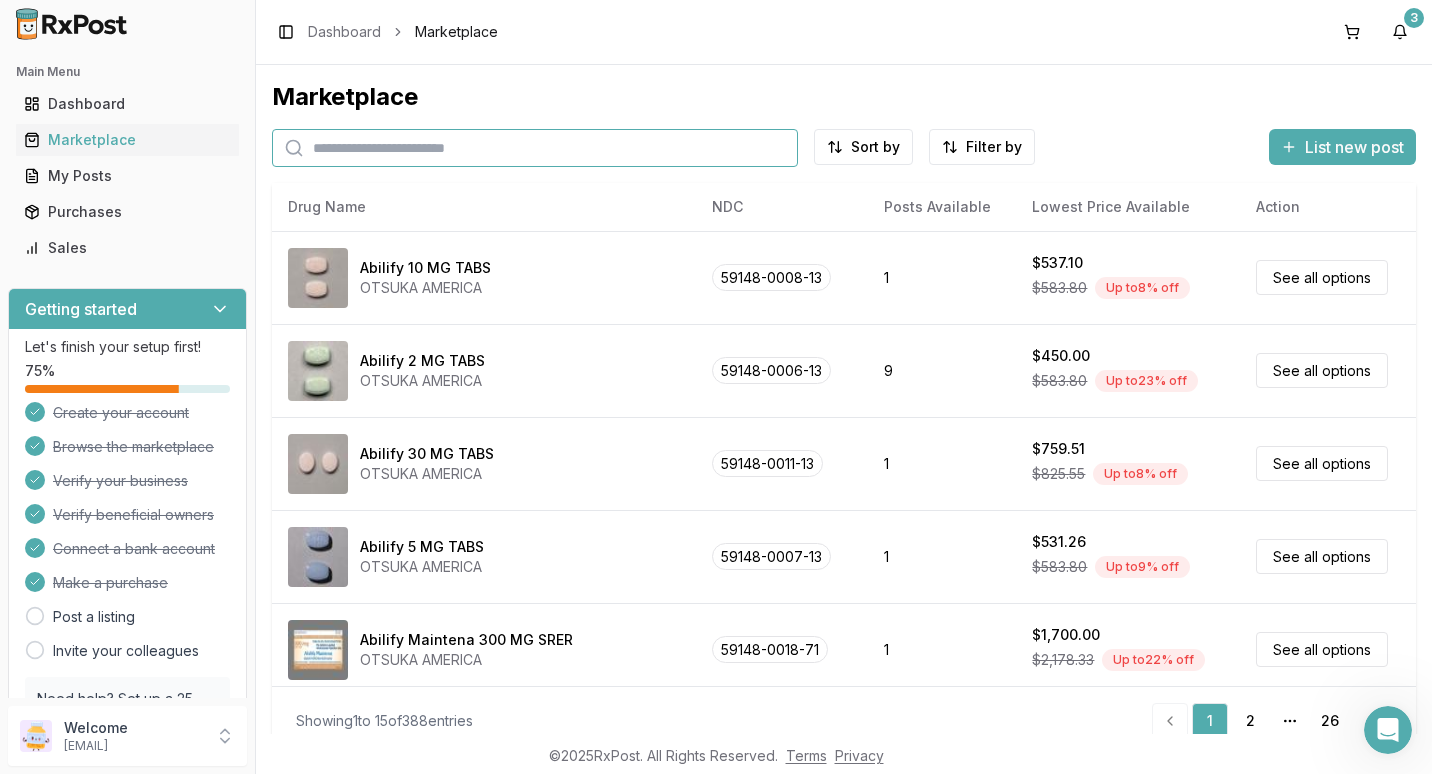 click at bounding box center [535, 148] 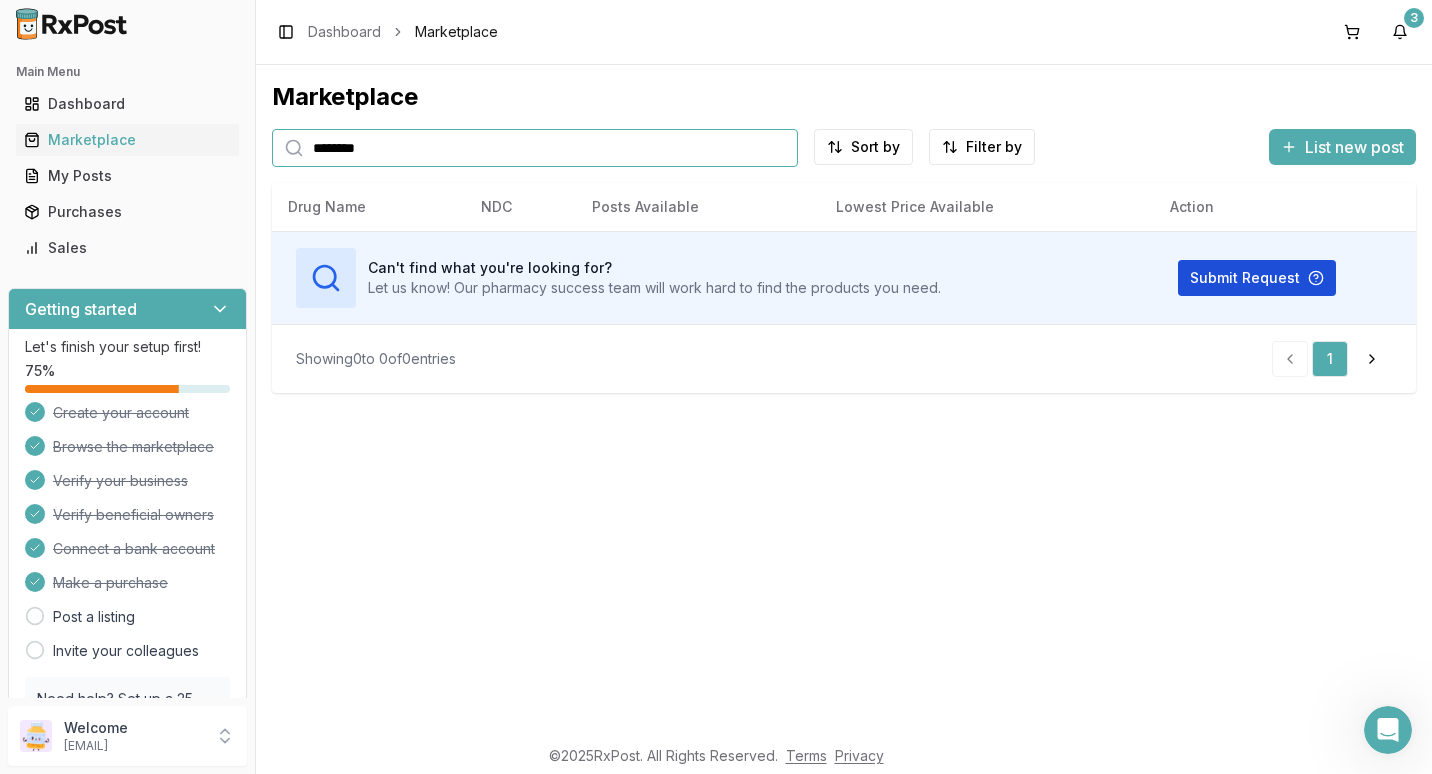 type on "********" 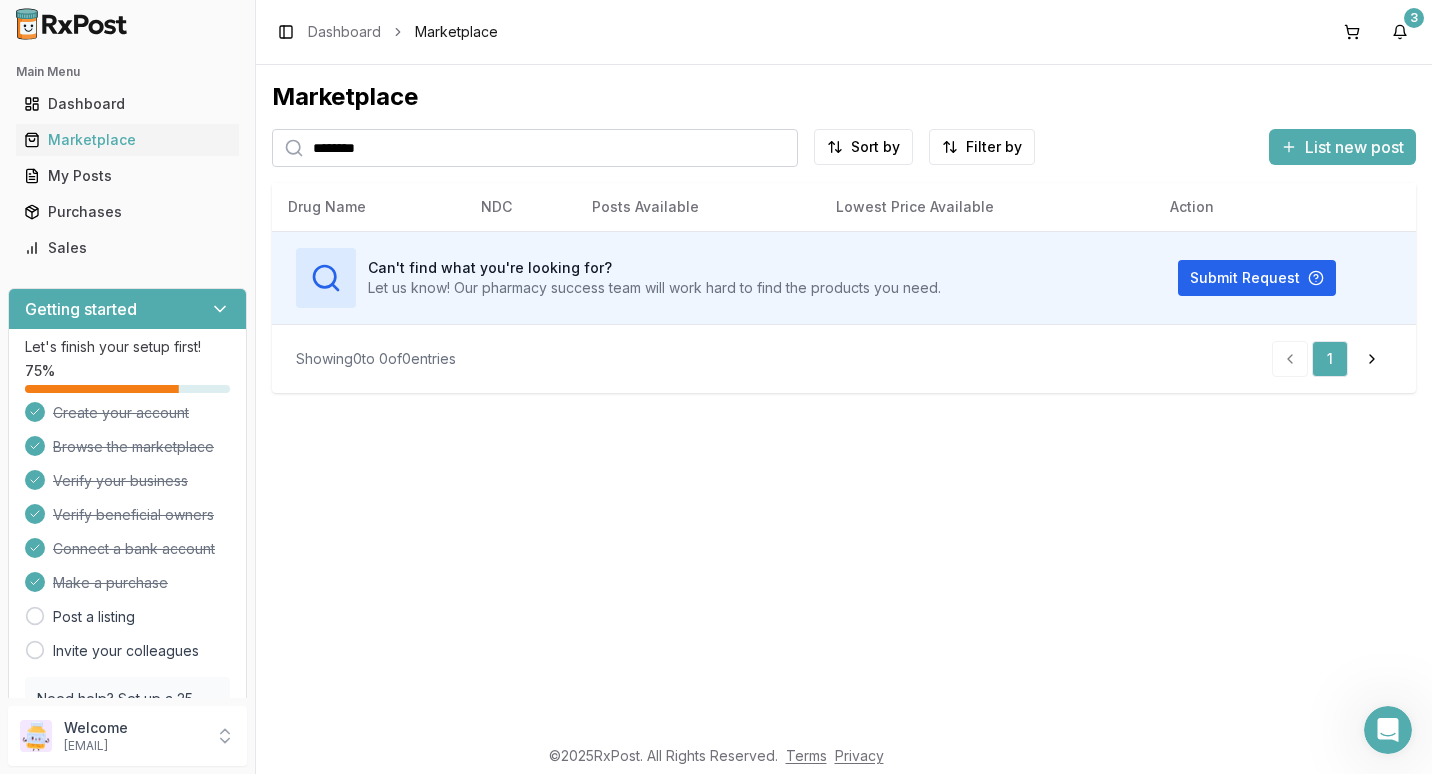 click on "Submit Request" at bounding box center (1257, 278) 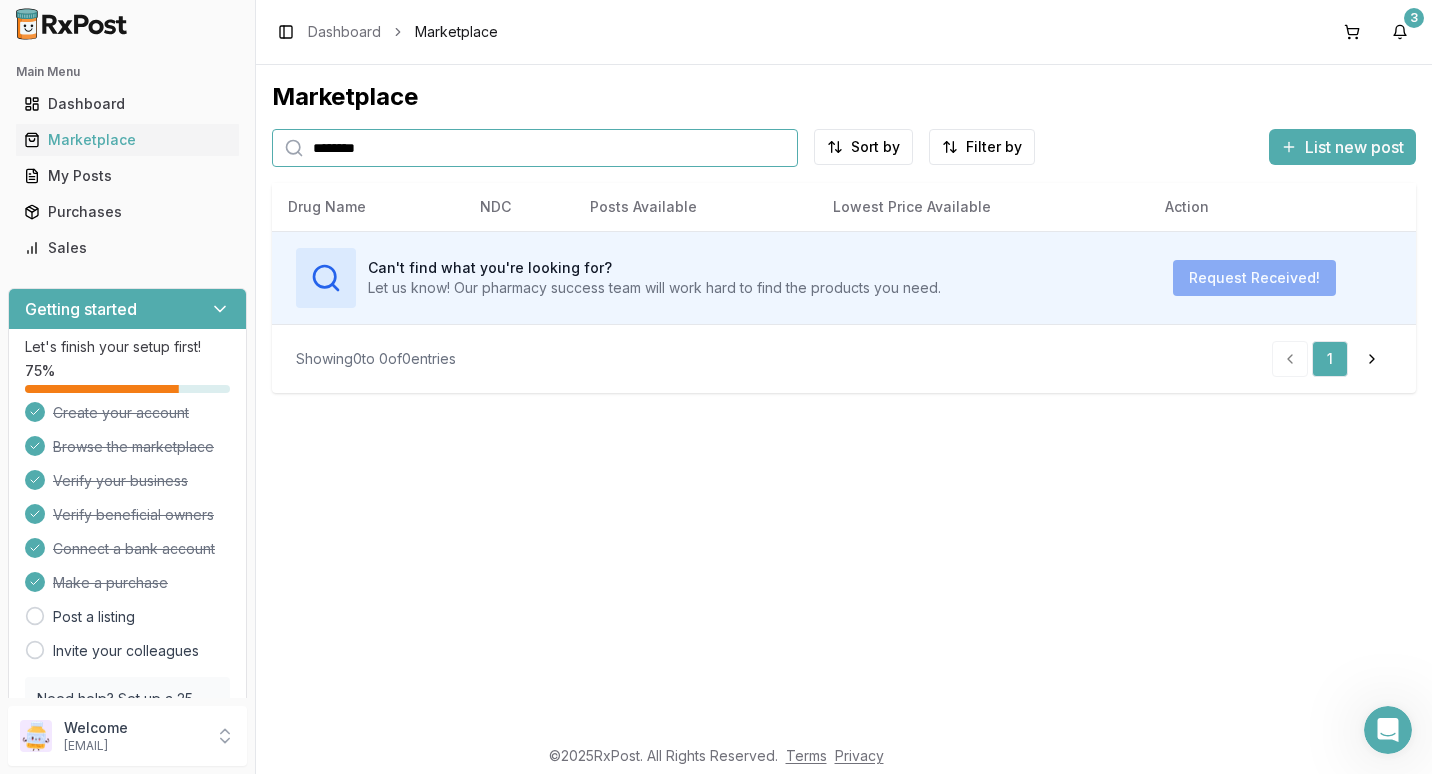 click on "********" at bounding box center [535, 148] 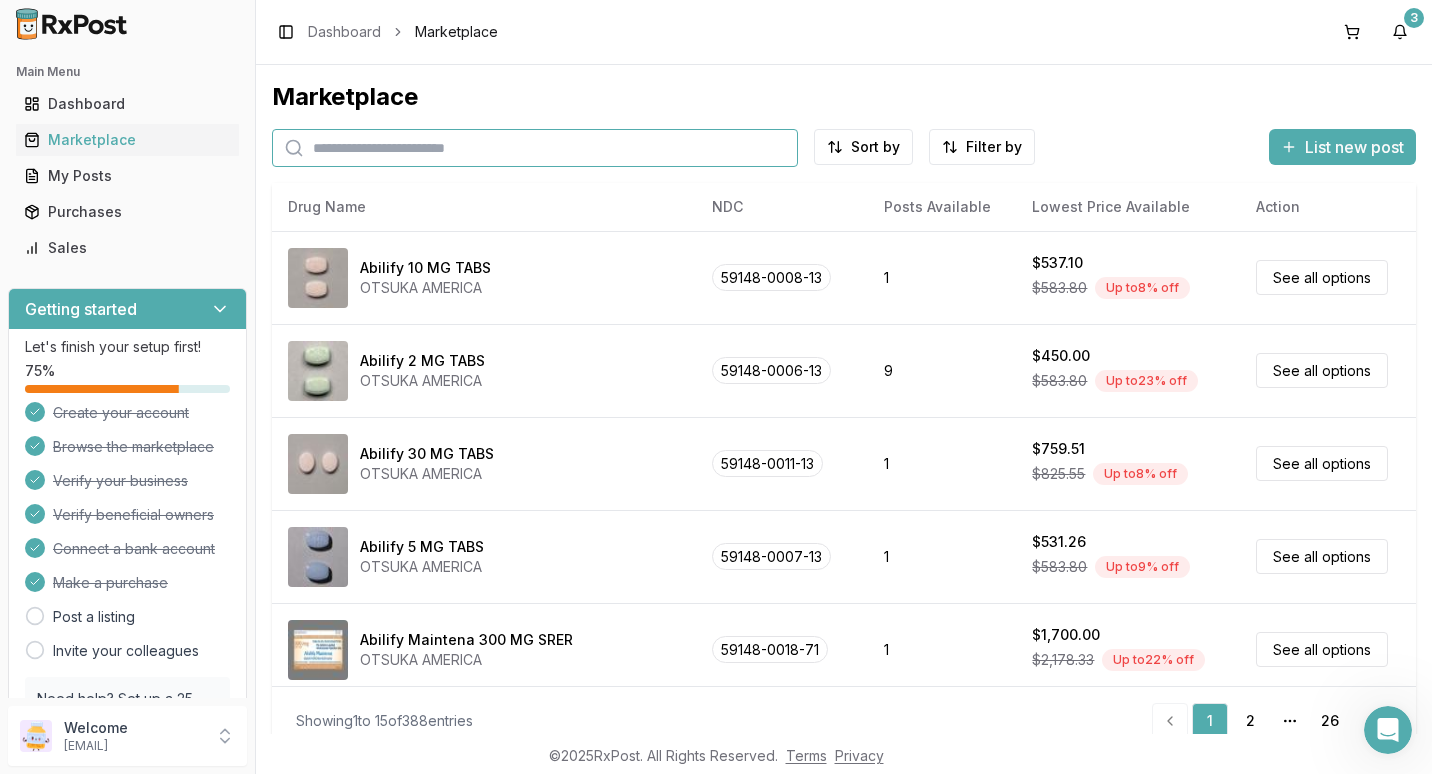 type 